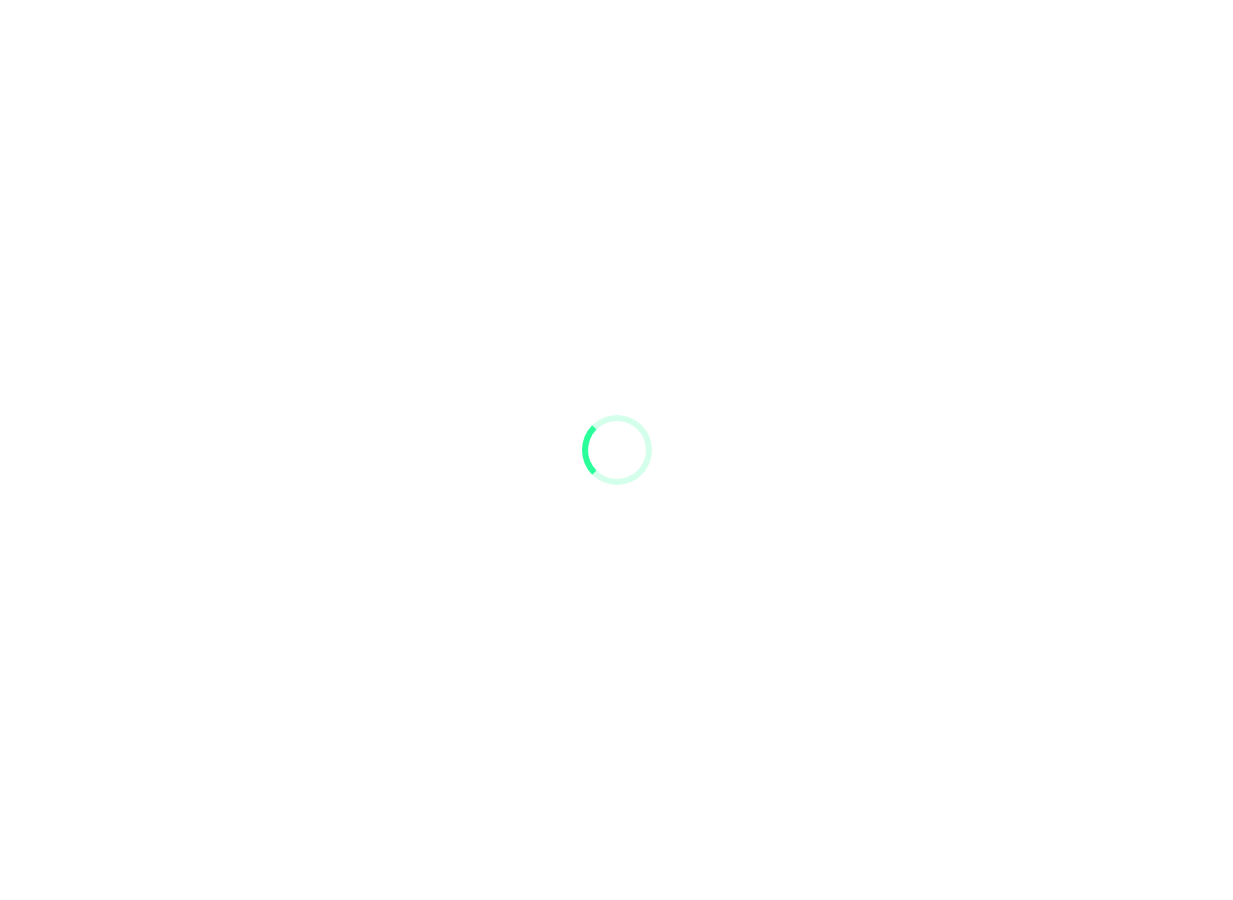 scroll, scrollTop: 0, scrollLeft: 0, axis: both 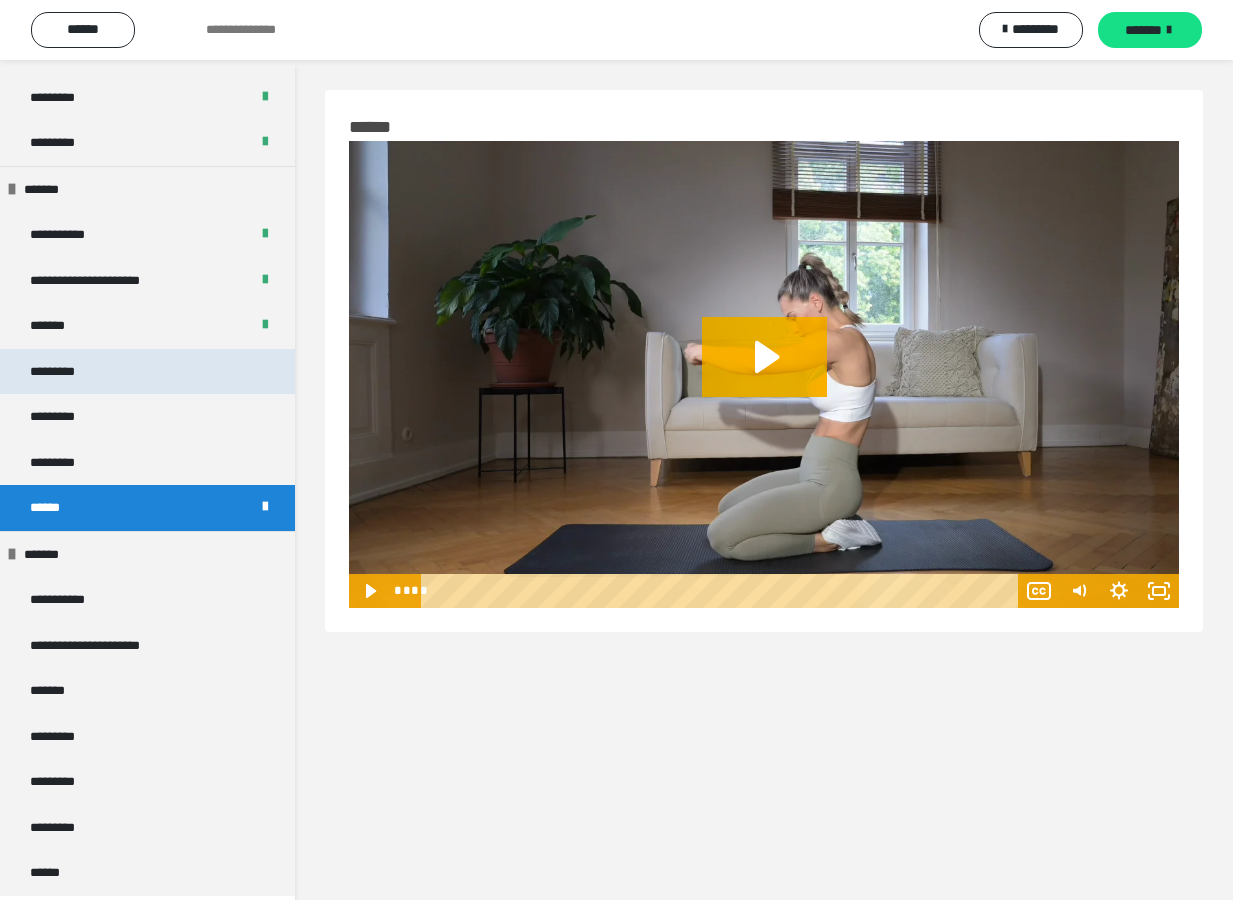 click on "*********" at bounding box center [62, 372] 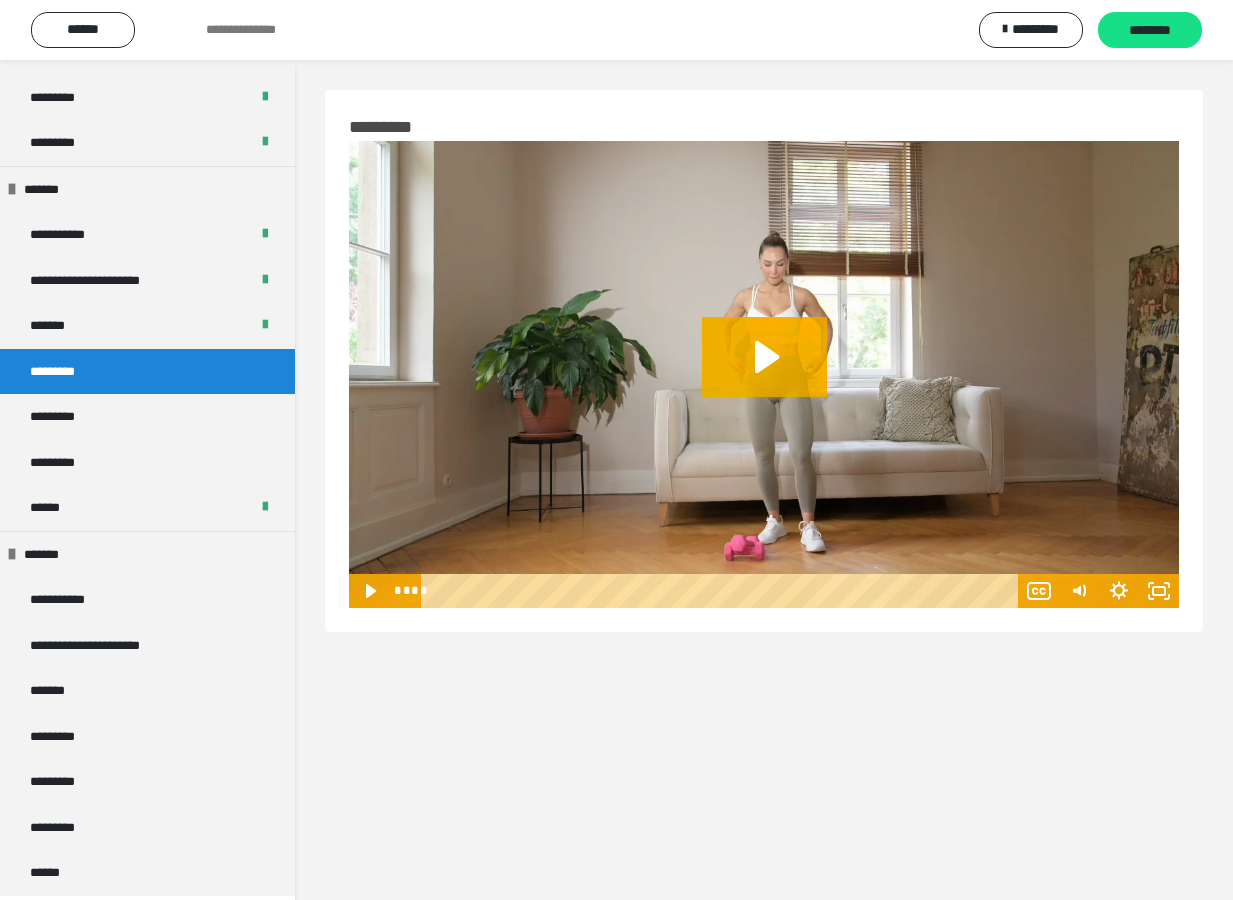 drag, startPoint x: 1159, startPoint y: 32, endPoint x: 921, endPoint y: 0, distance: 240.14163 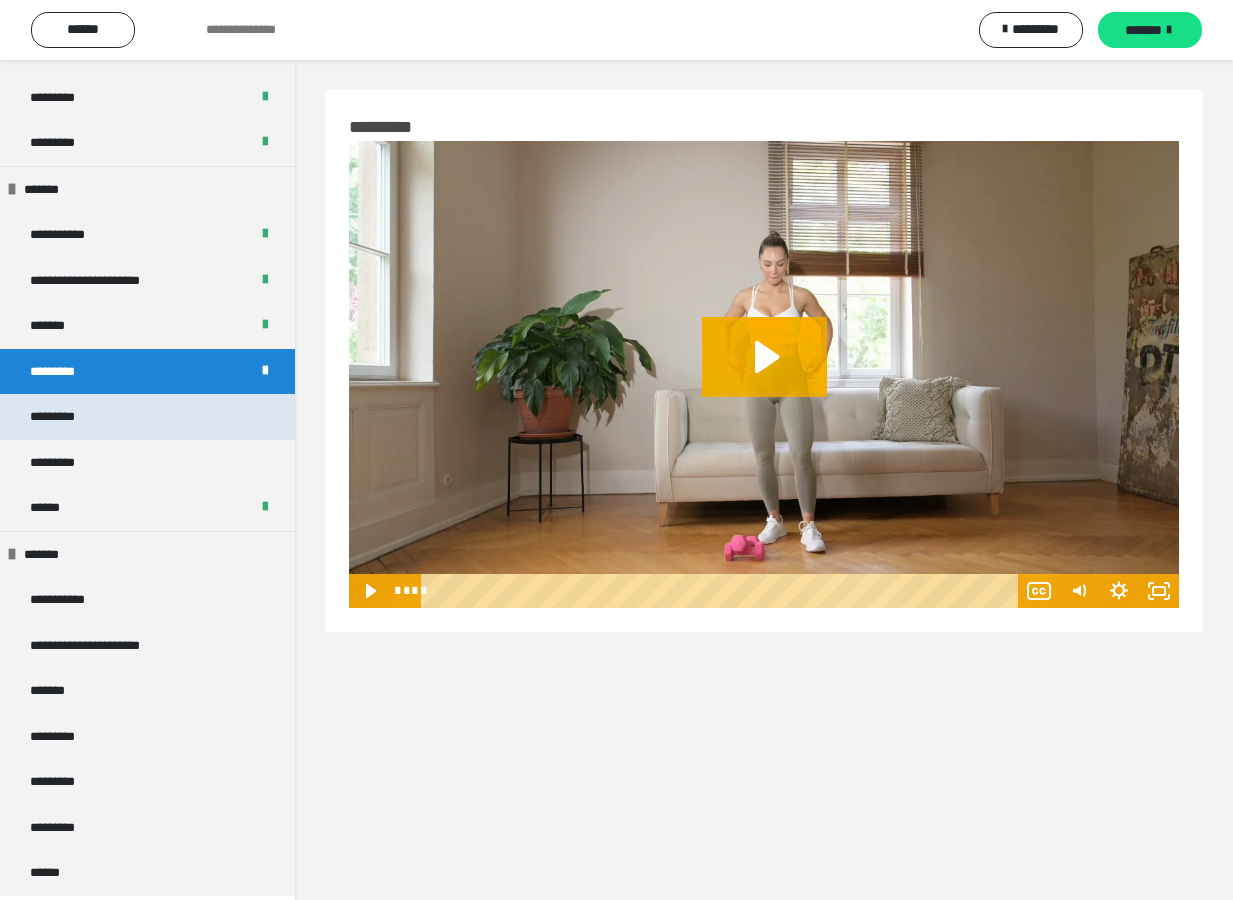 click on "*********" at bounding box center [147, 417] 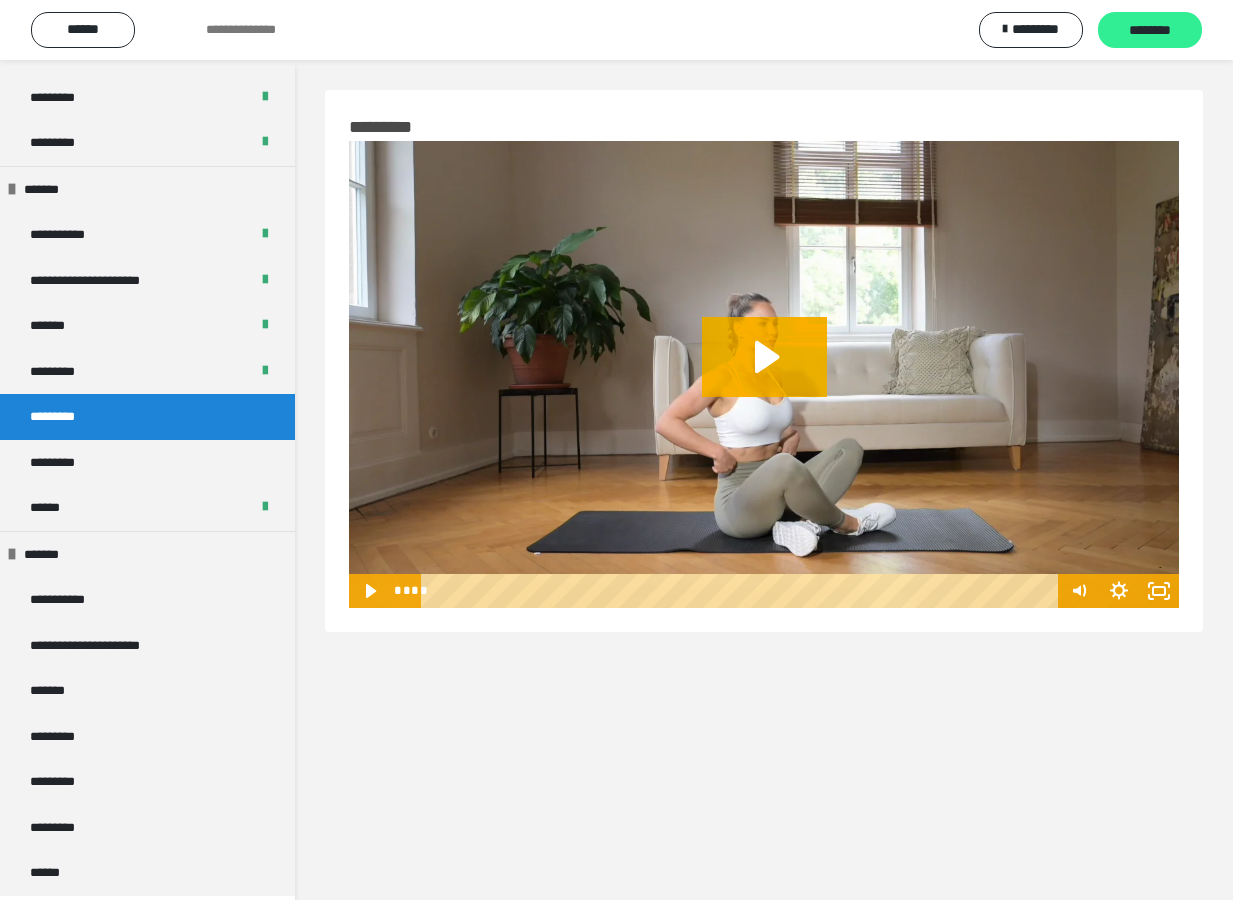 click on "********" at bounding box center [1150, 31] 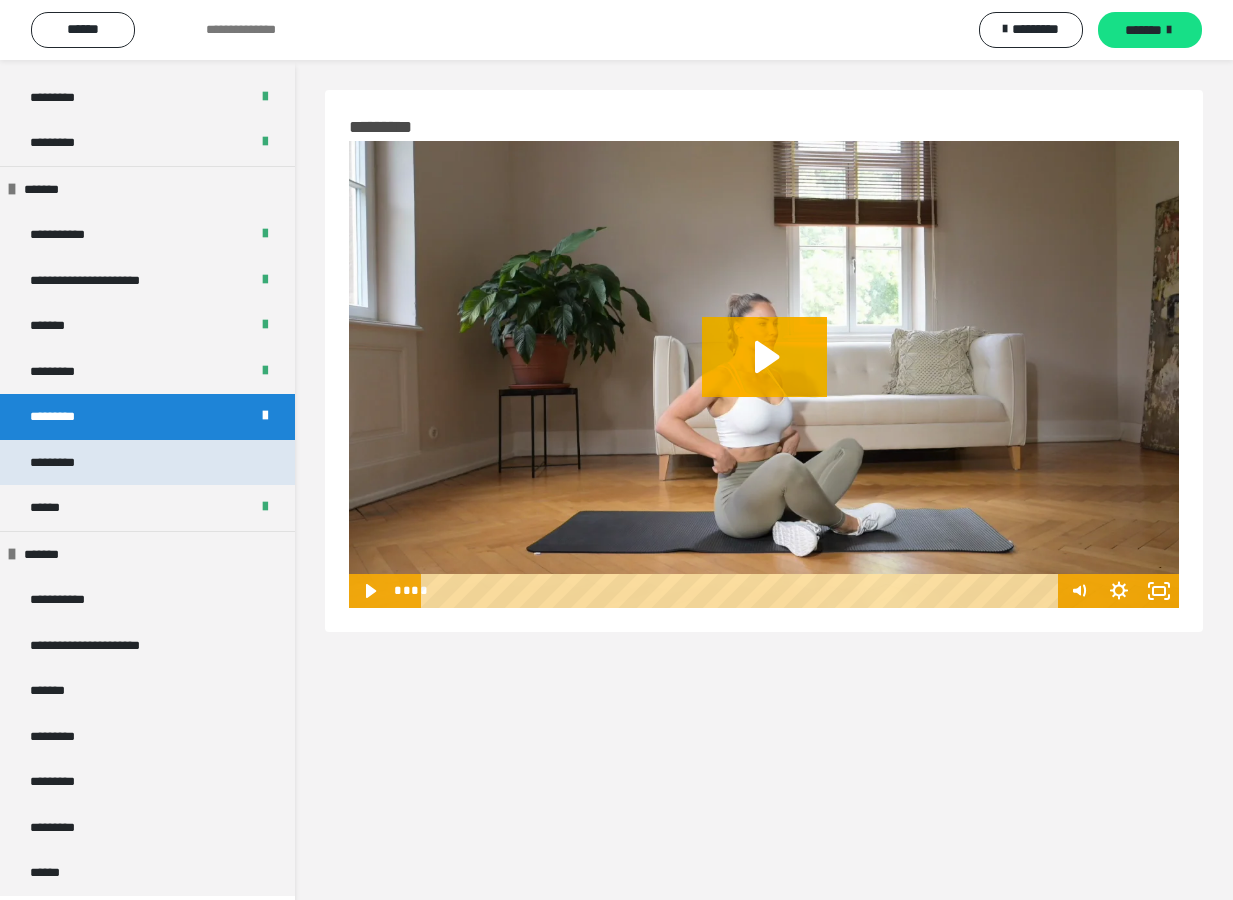 click on "*********" at bounding box center (147, 463) 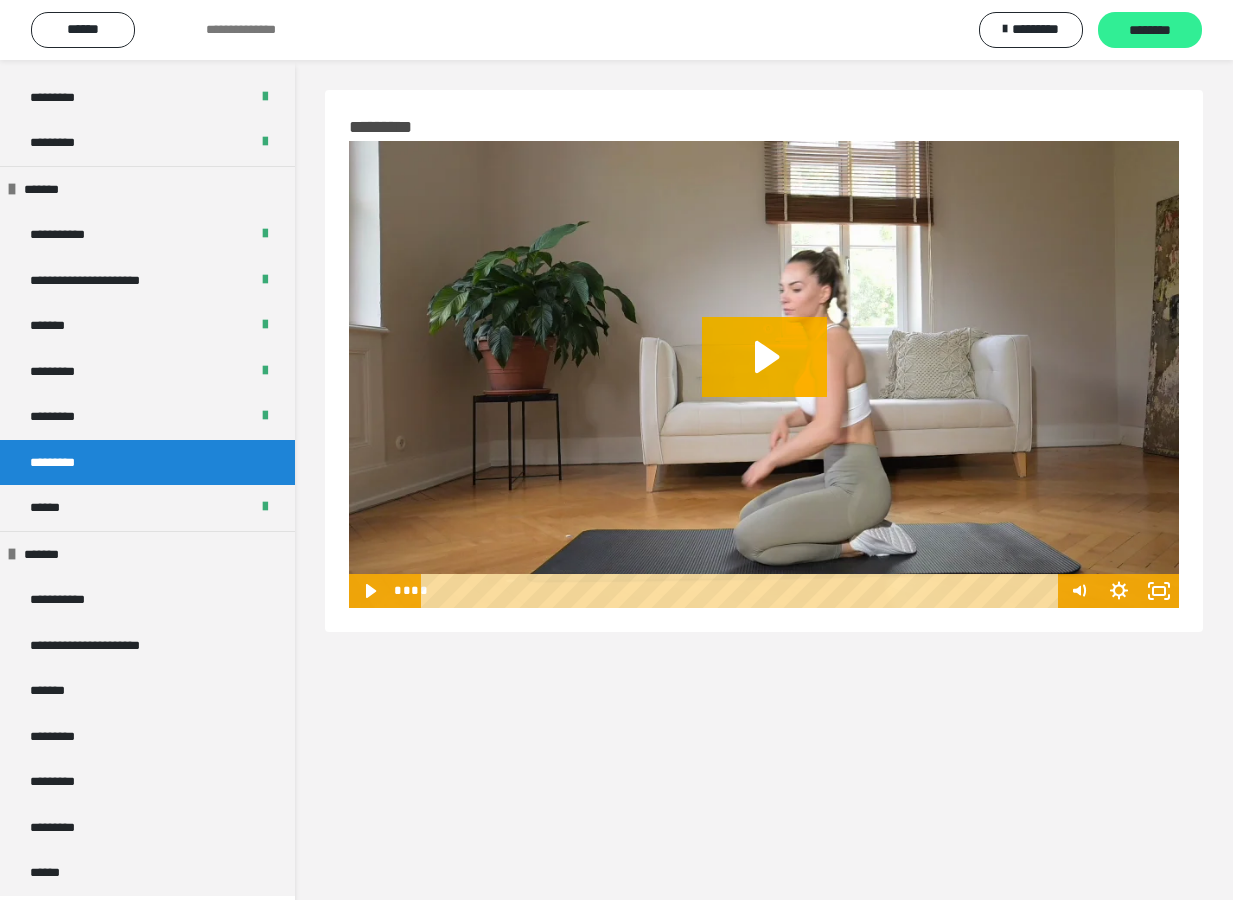 click on "********" at bounding box center (1150, 31) 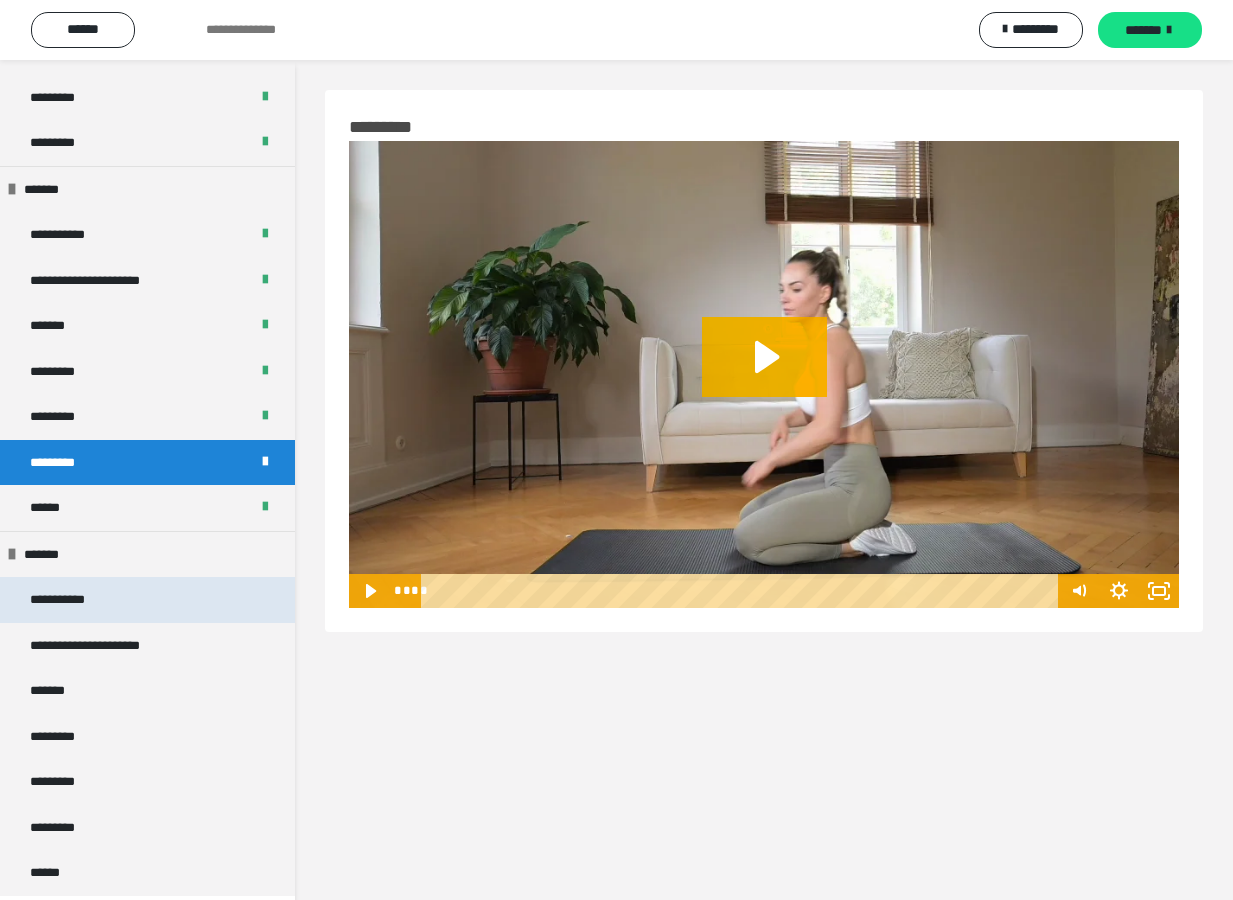 click on "**********" at bounding box center [73, 600] 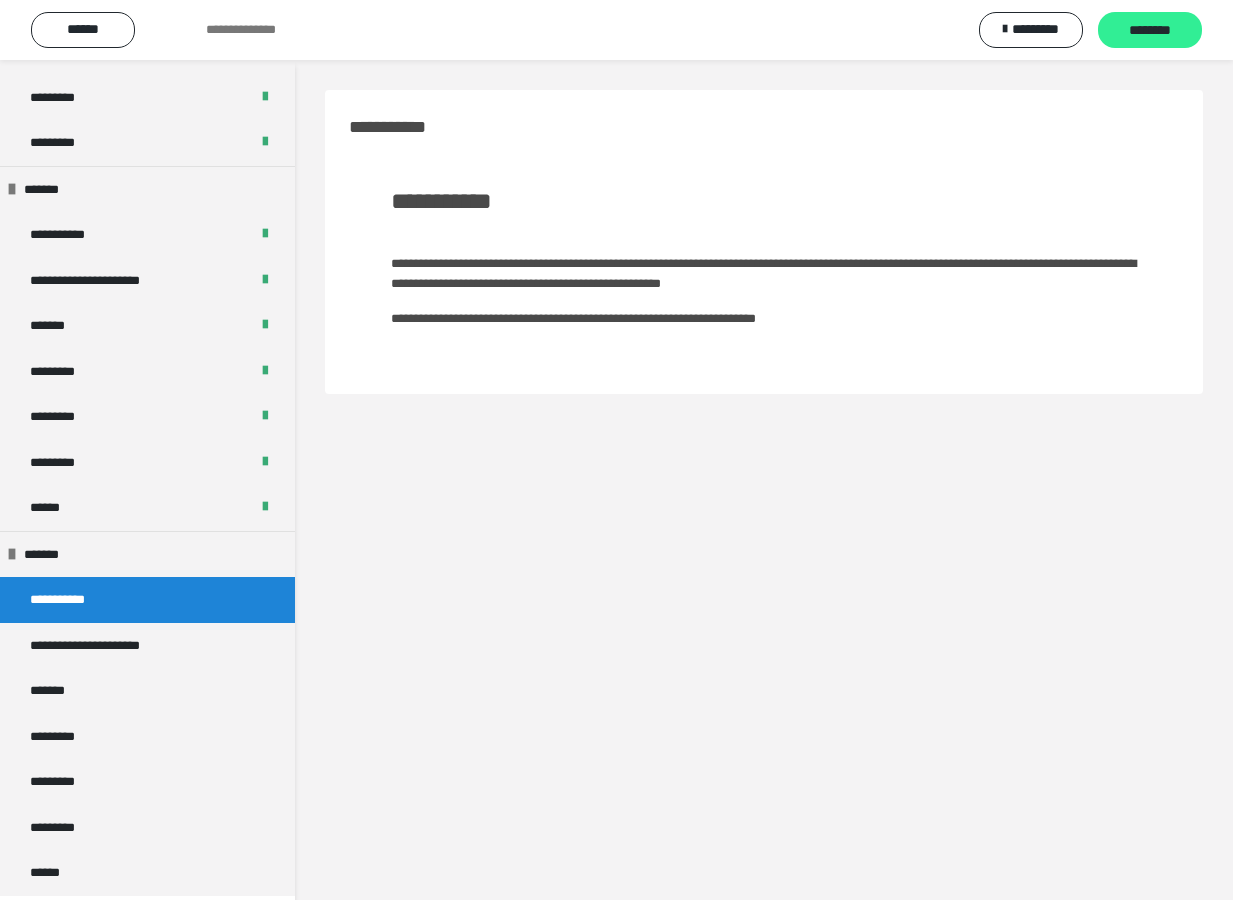 click on "********" at bounding box center [1150, 30] 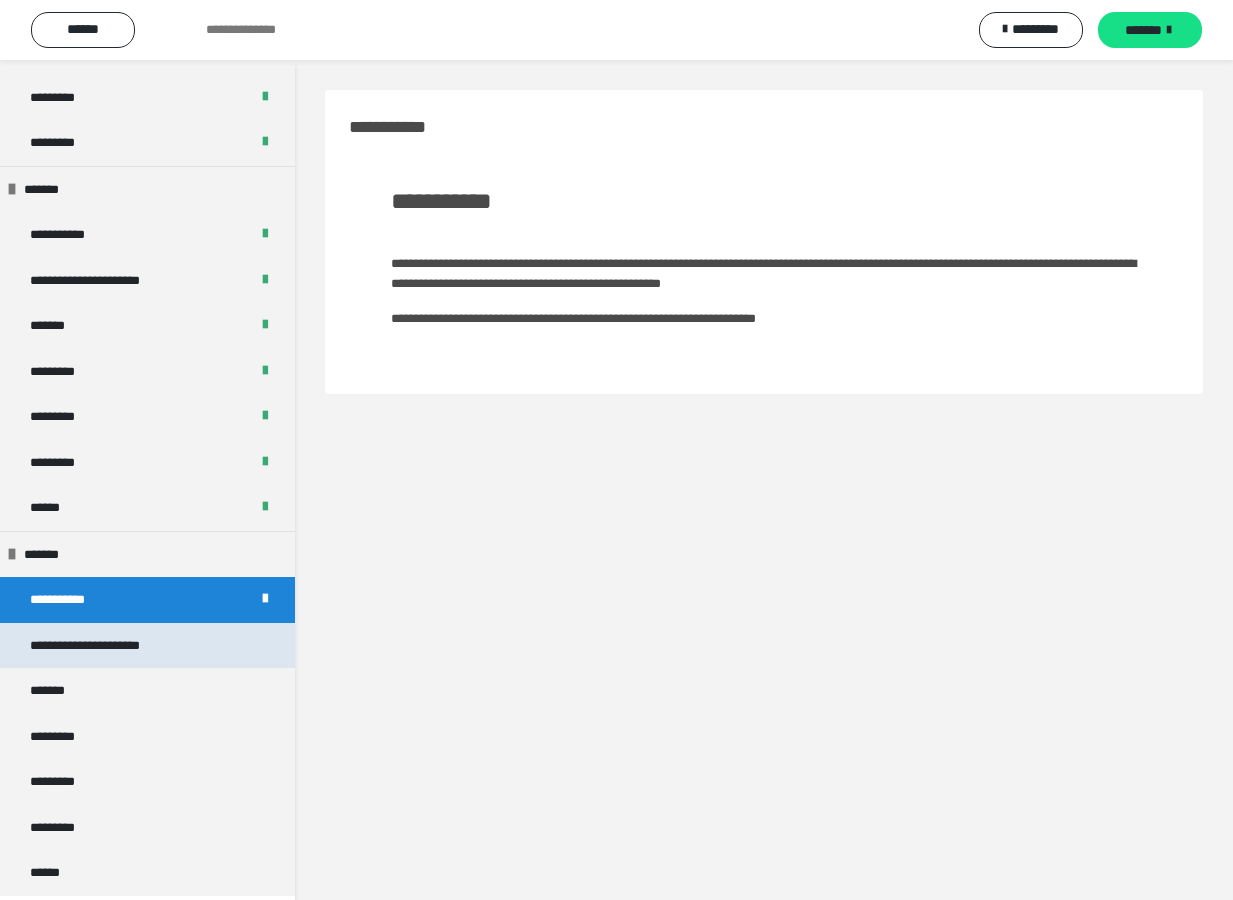 click on "**********" at bounding box center [113, 646] 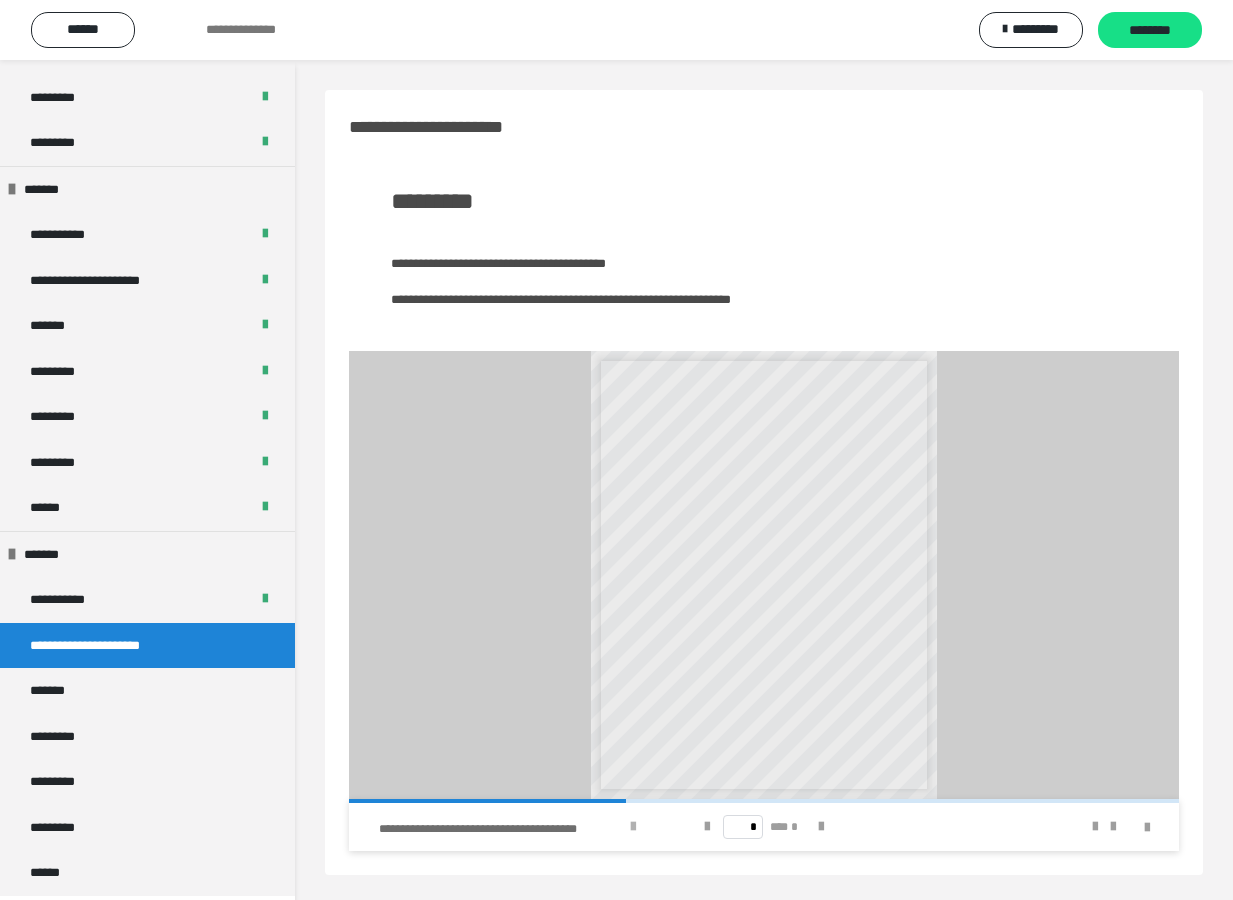 click on "**********" at bounding box center [513, 827] 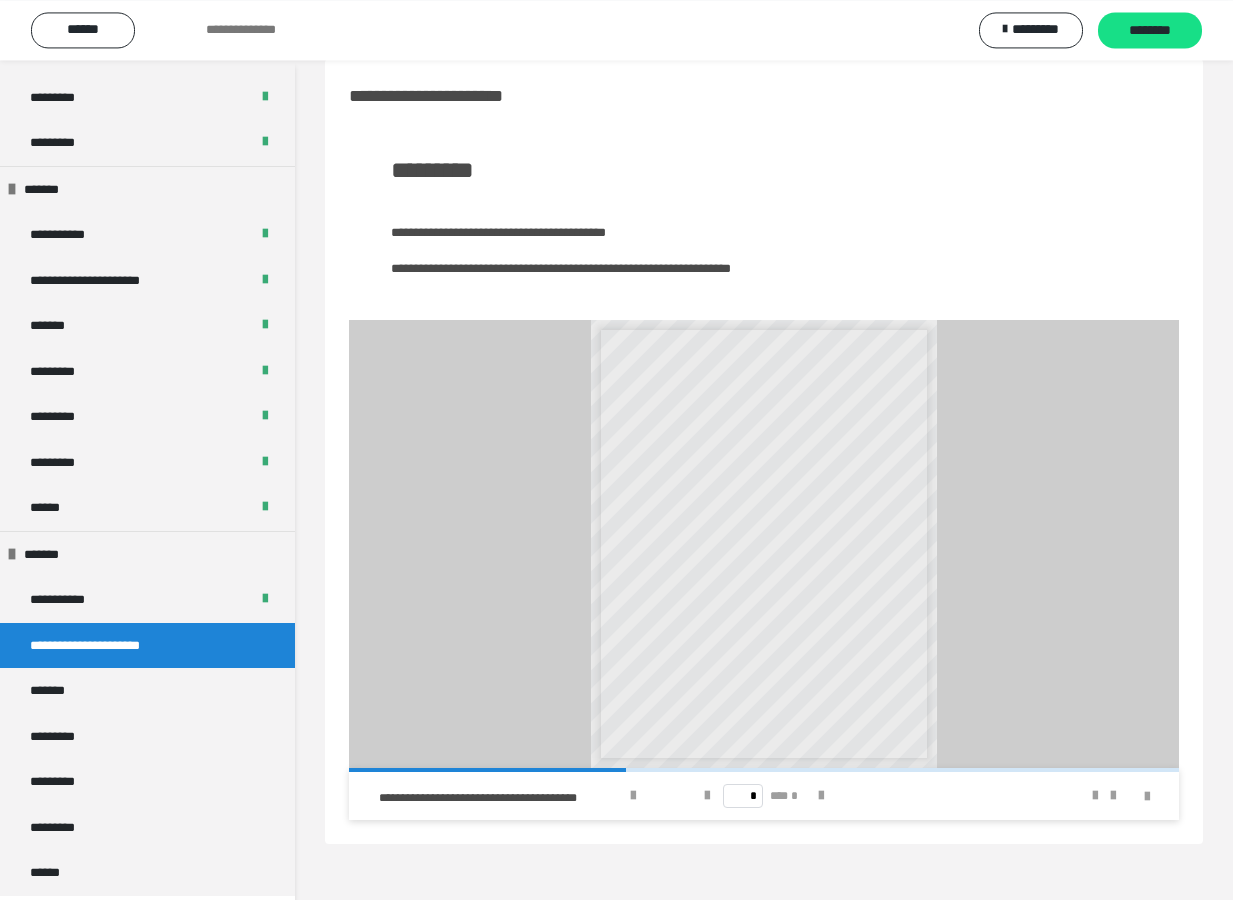 scroll, scrollTop: 60, scrollLeft: 0, axis: vertical 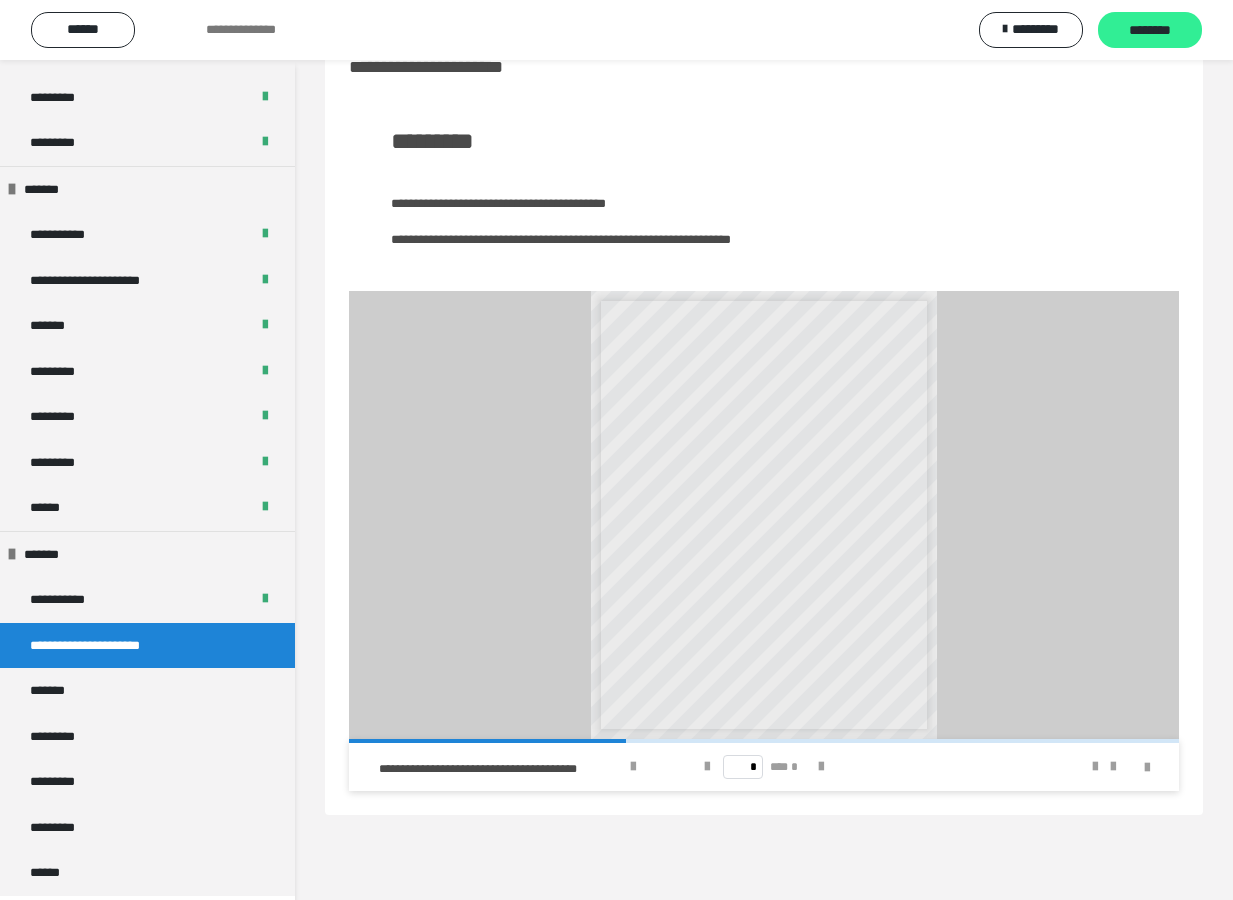 click on "********" at bounding box center (1150, 31) 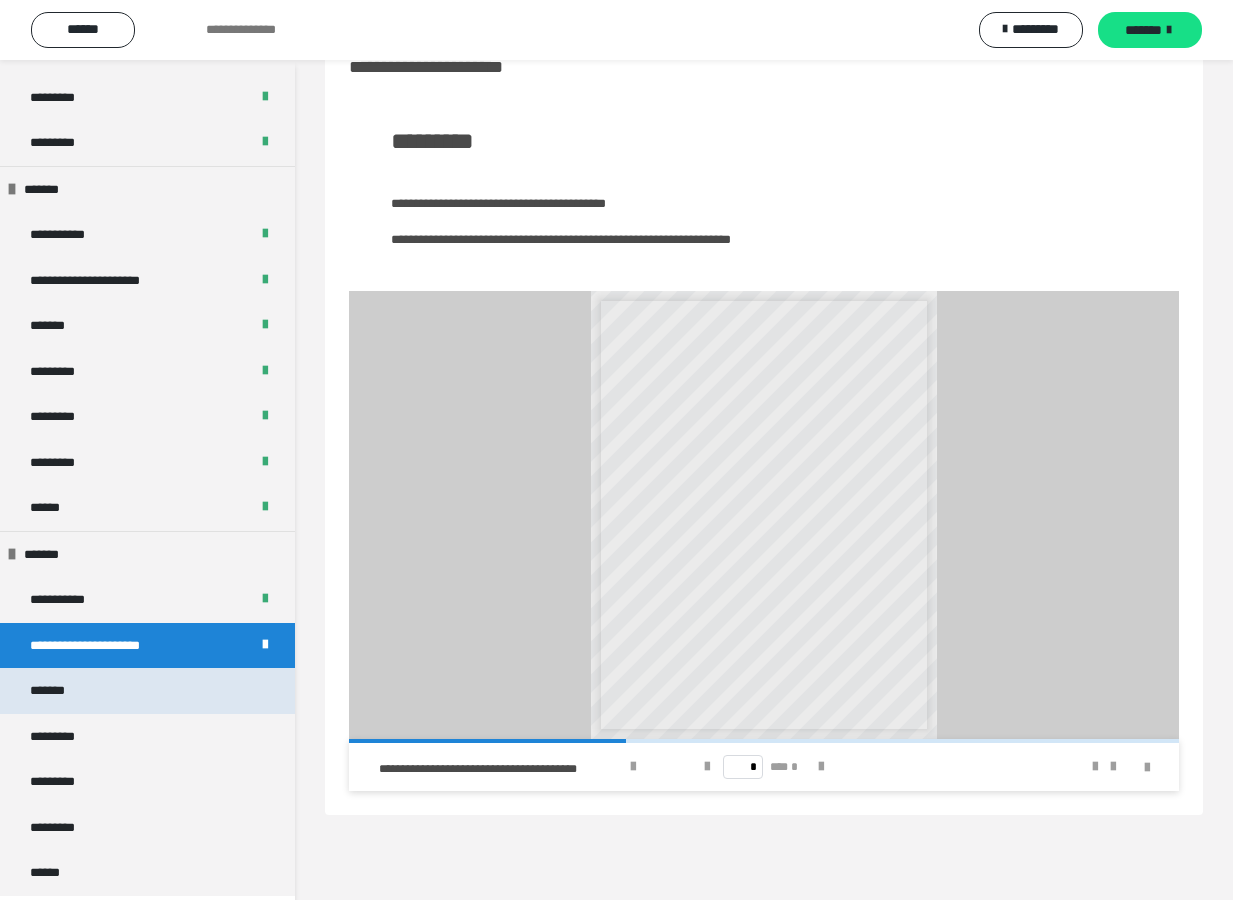 click on "*******" at bounding box center [147, 691] 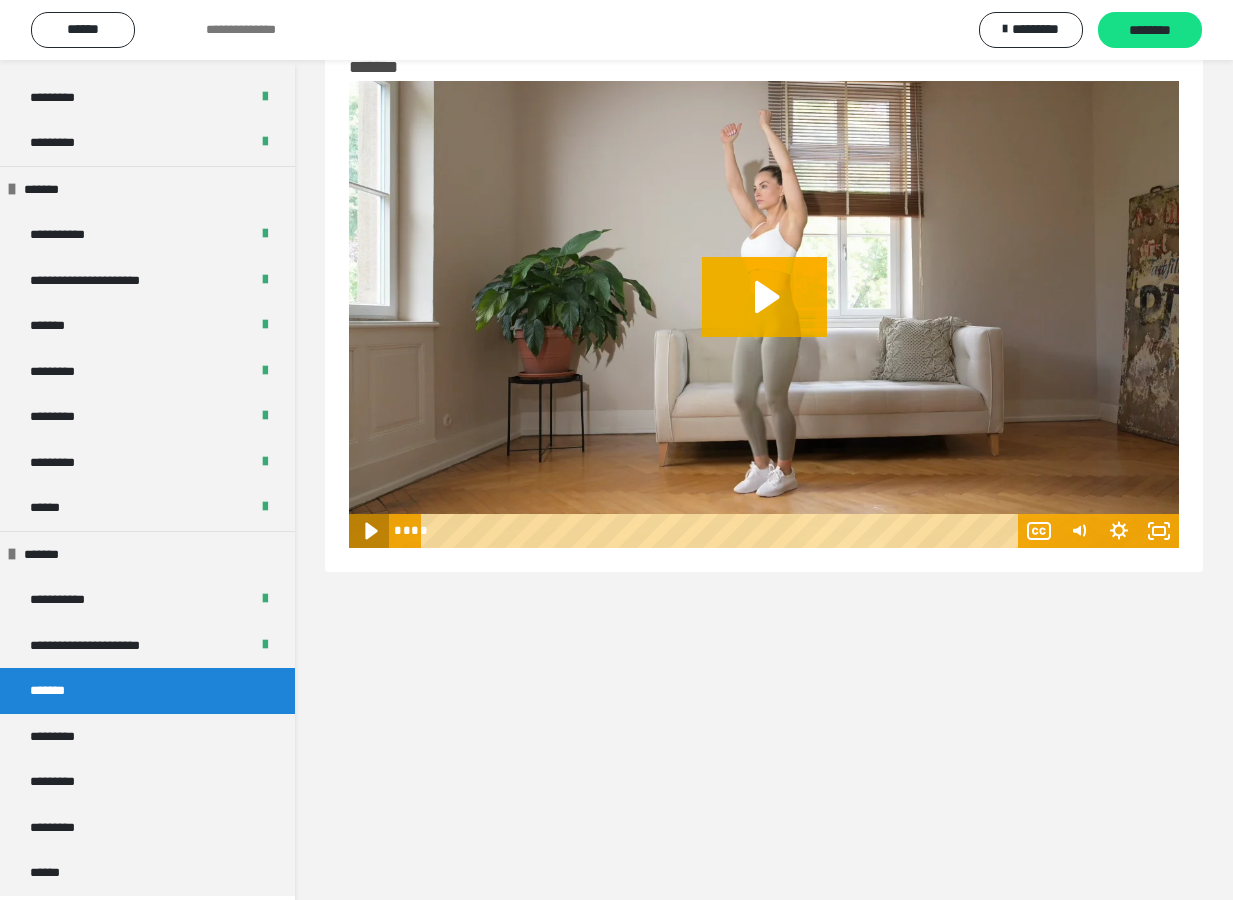 click 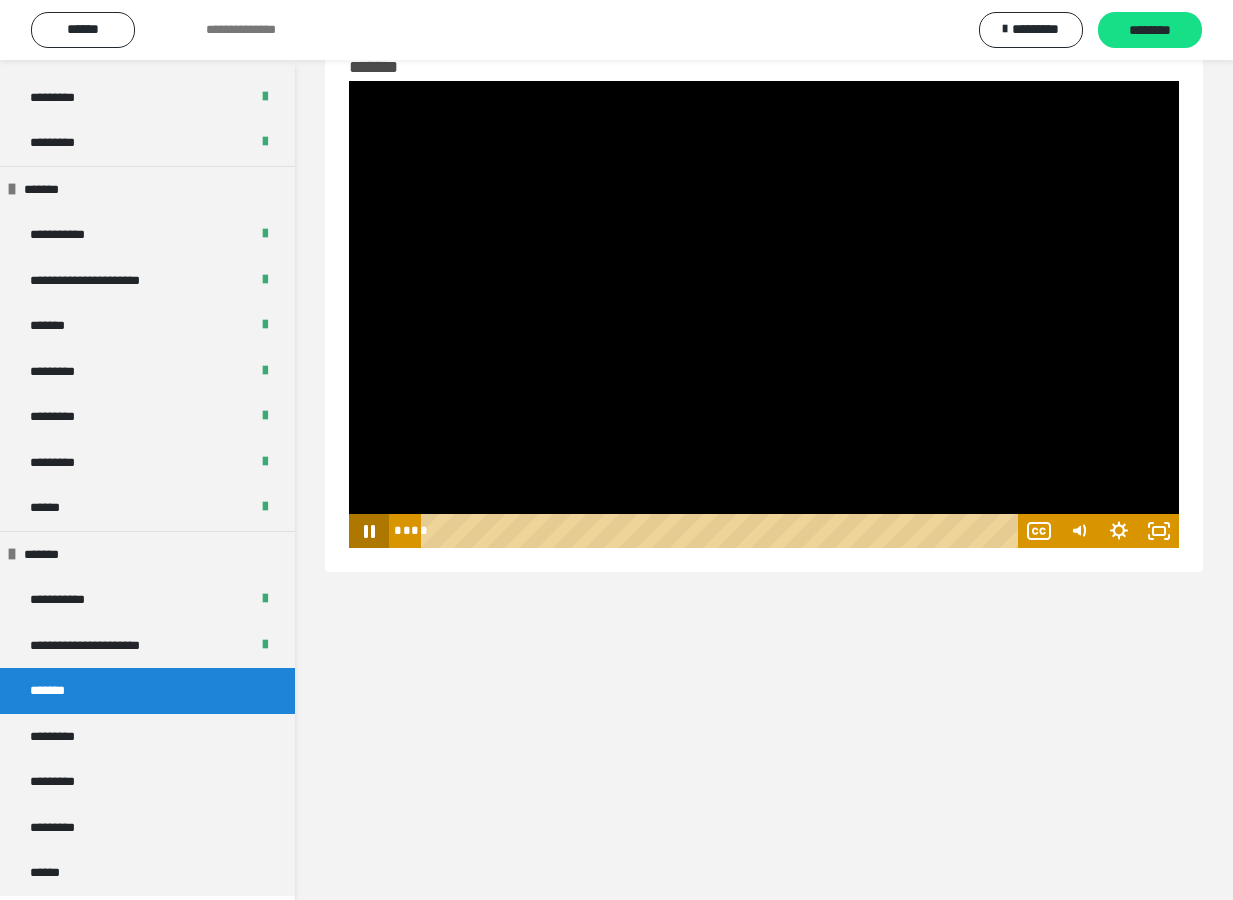 click 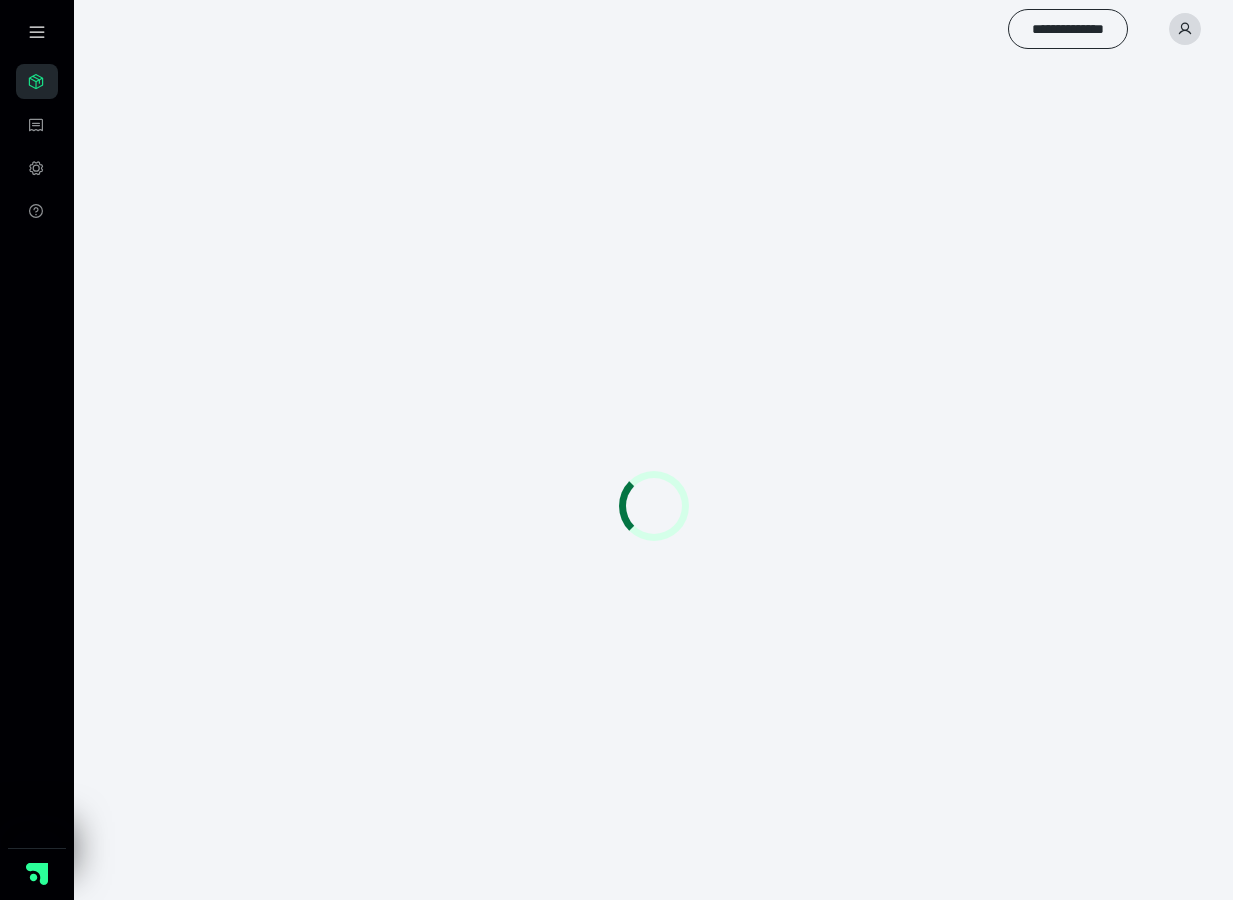 scroll, scrollTop: 0, scrollLeft: 0, axis: both 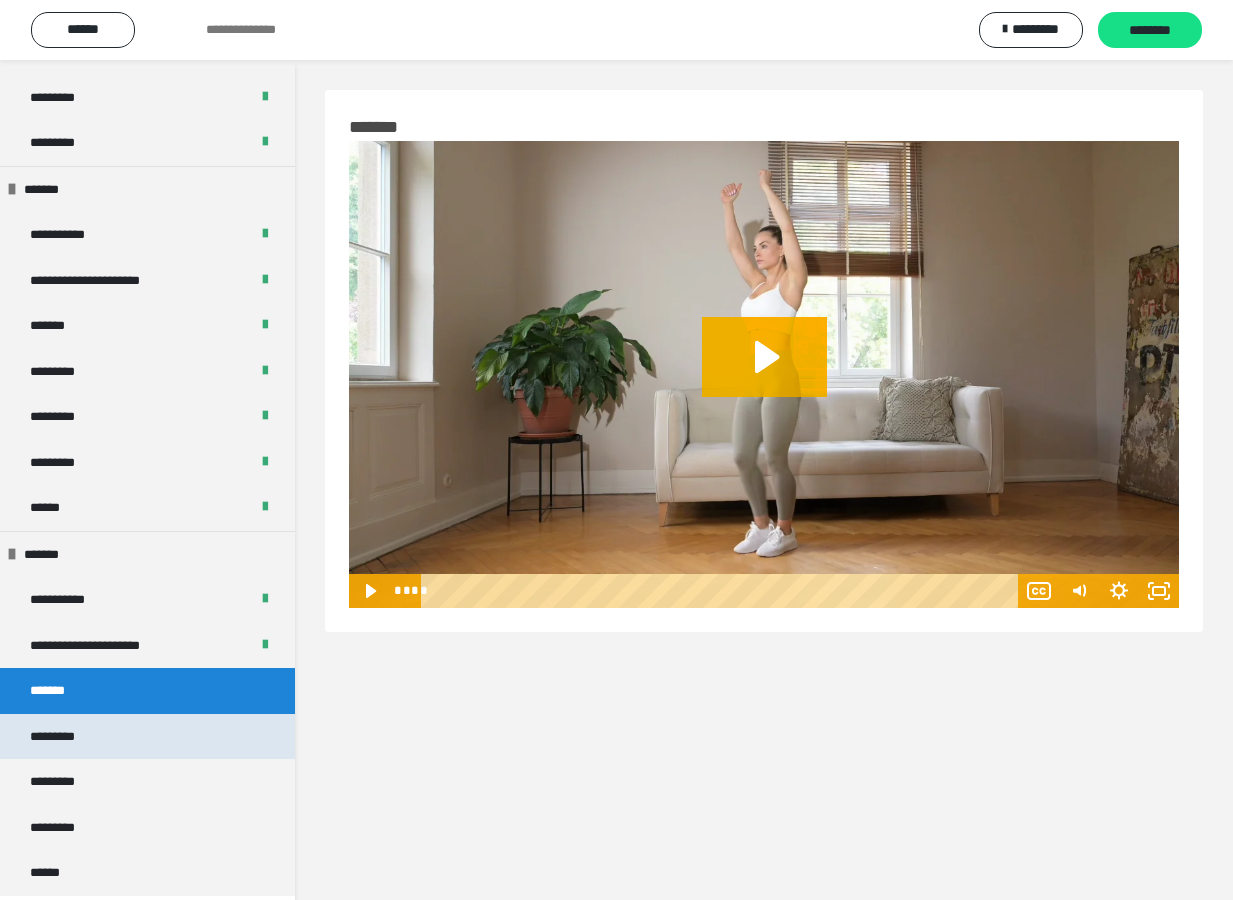 click on "*********" at bounding box center [62, 737] 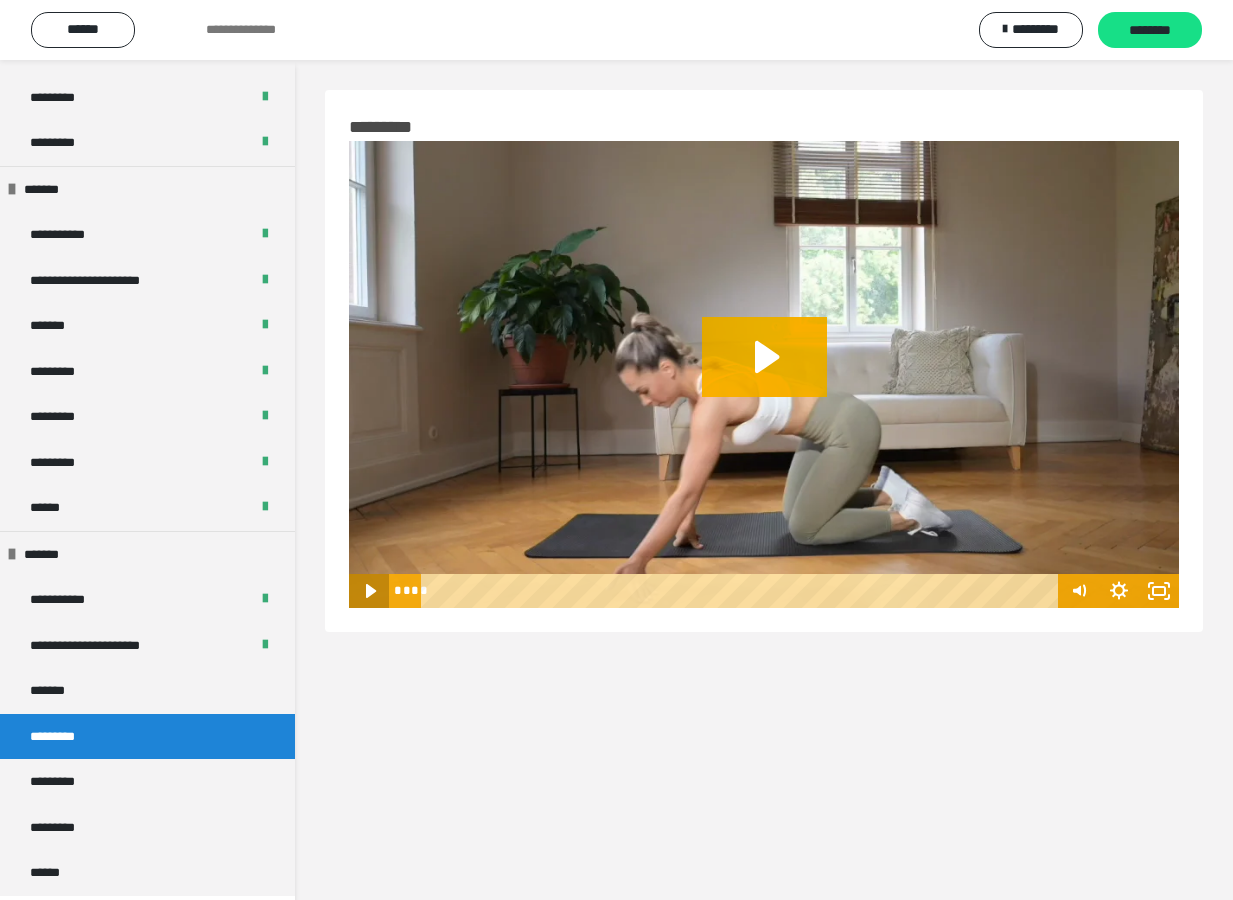 click 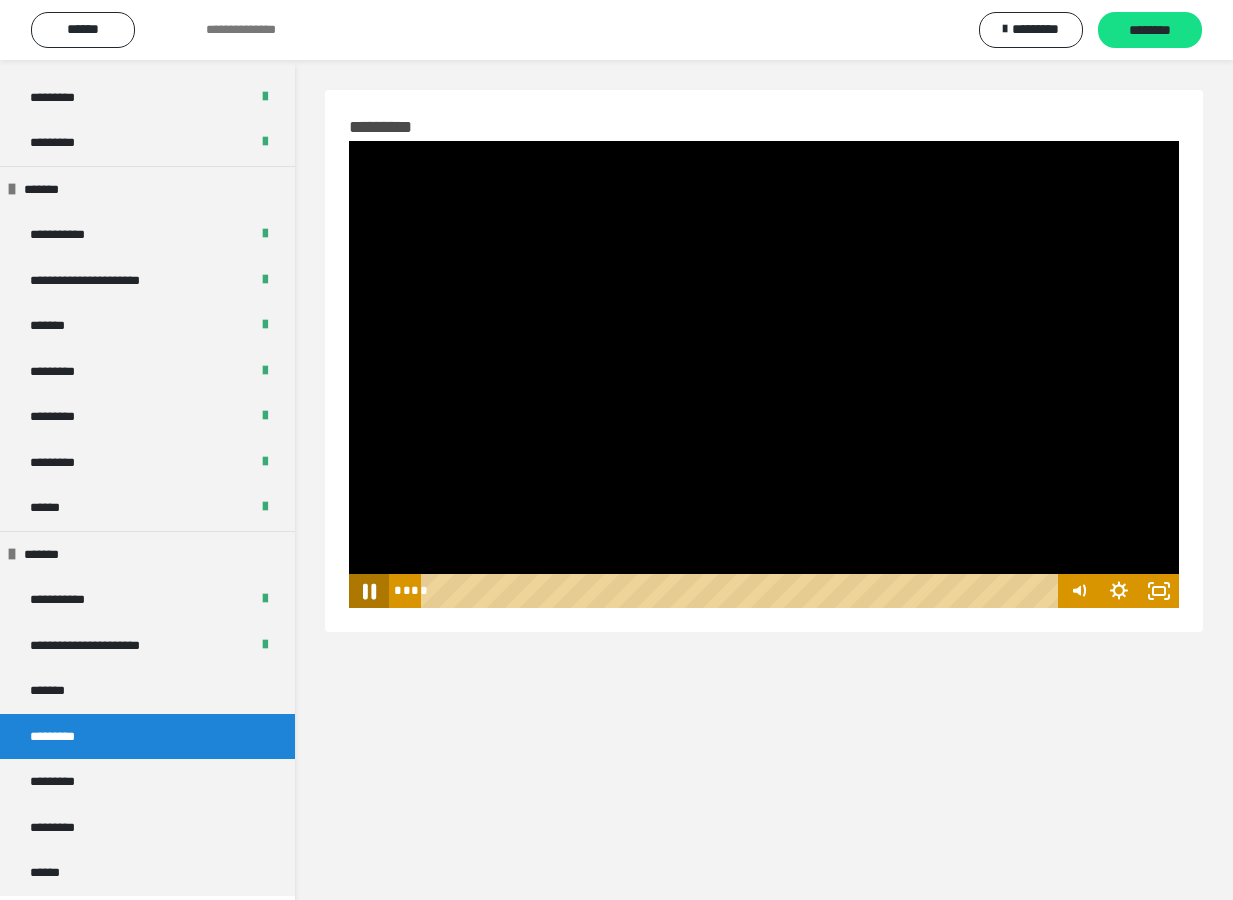 click 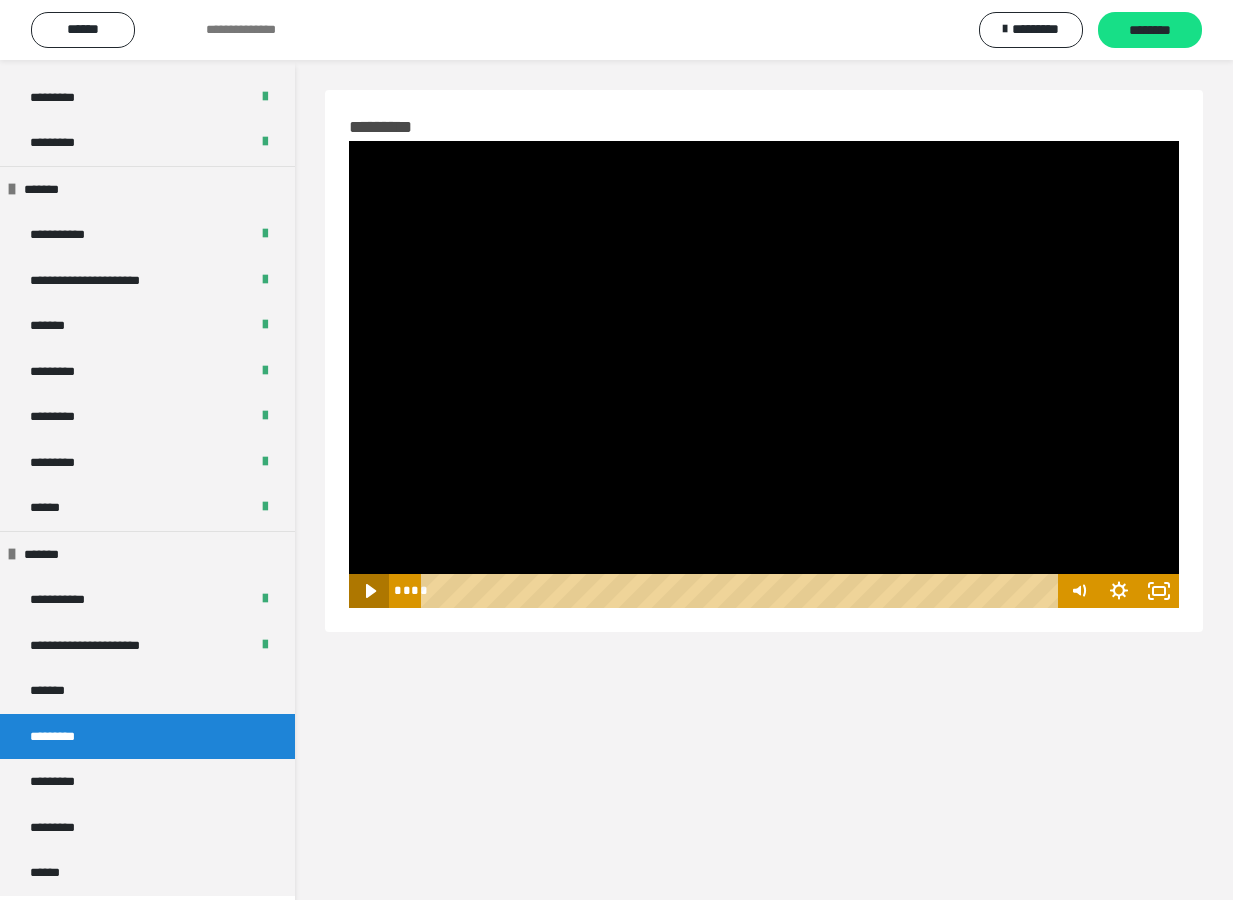 click 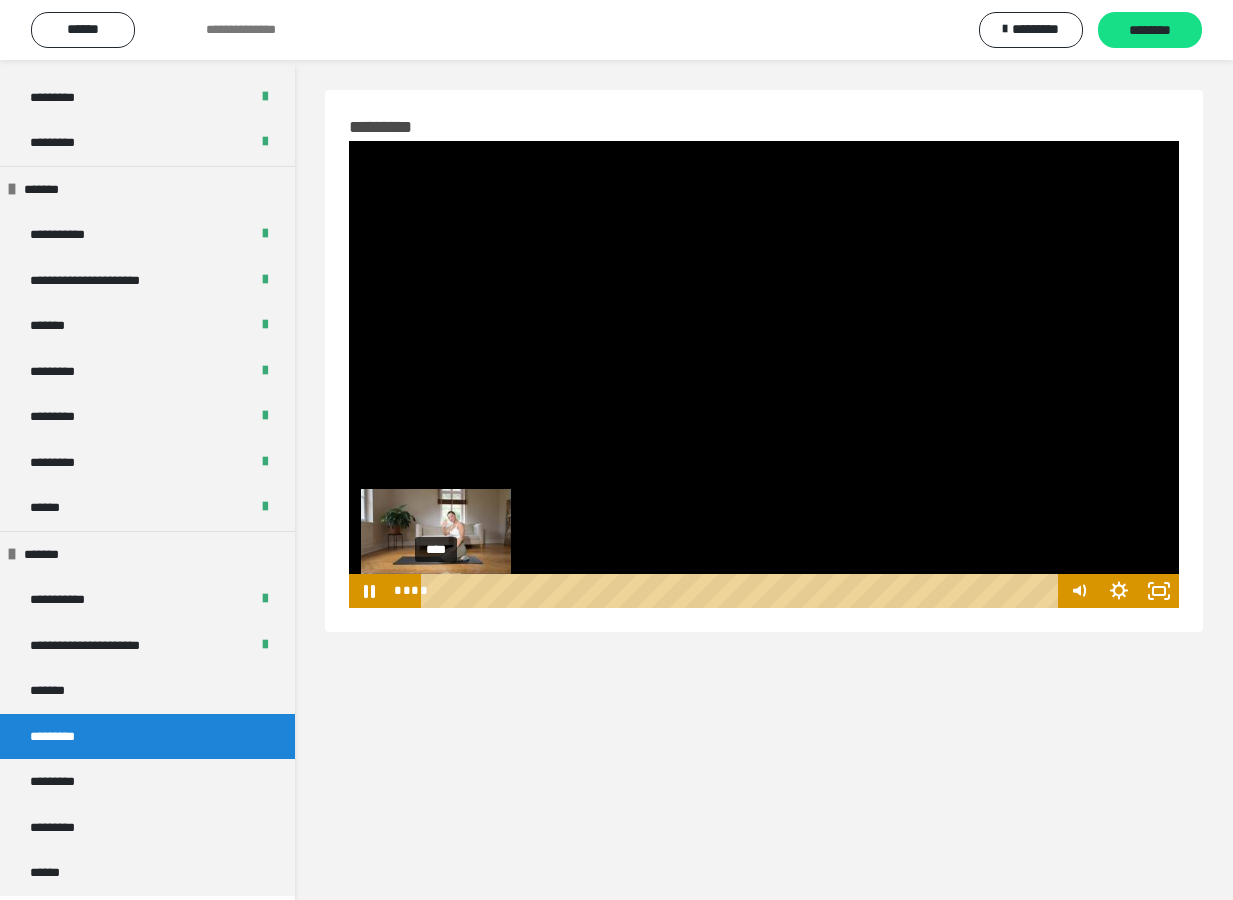click on "****" at bounding box center [742, 591] 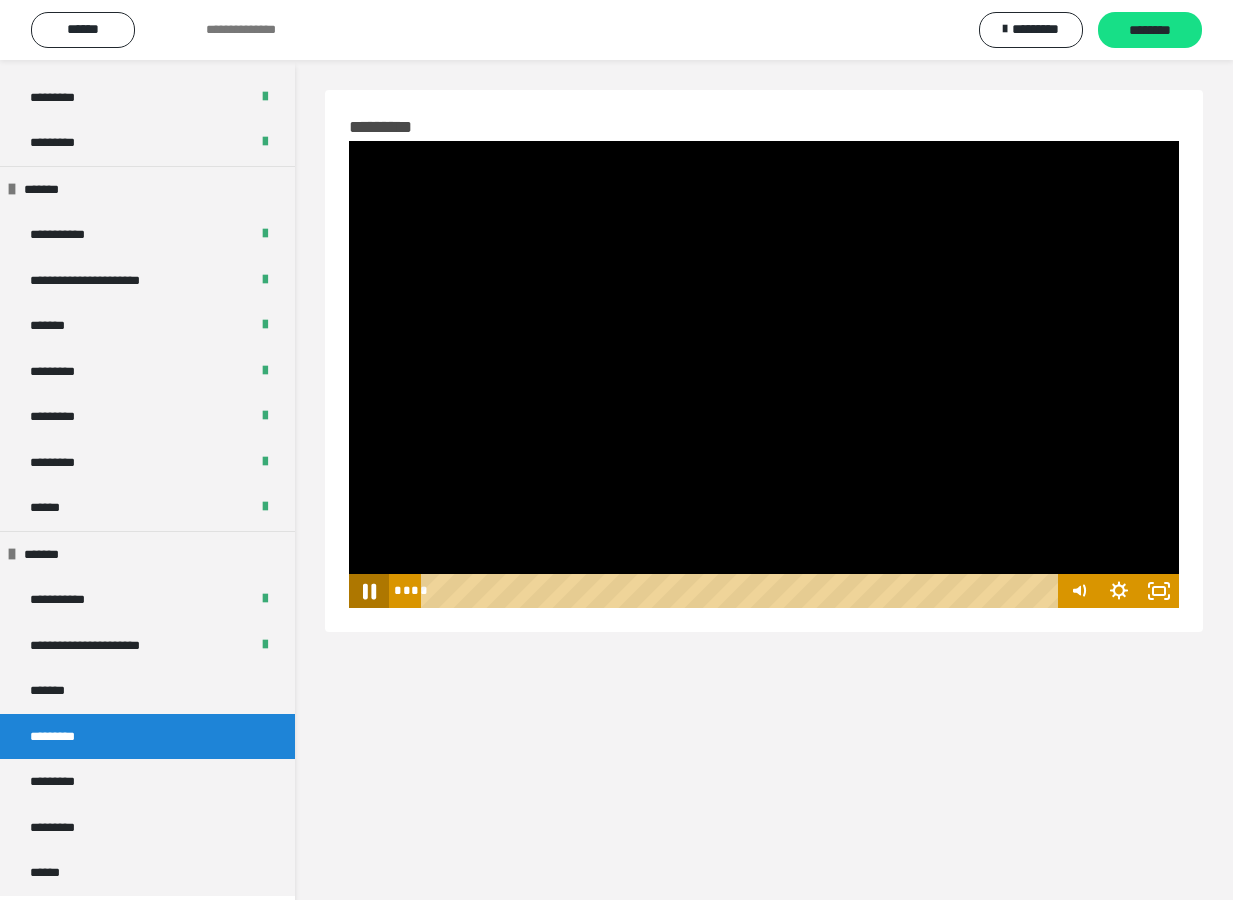 click 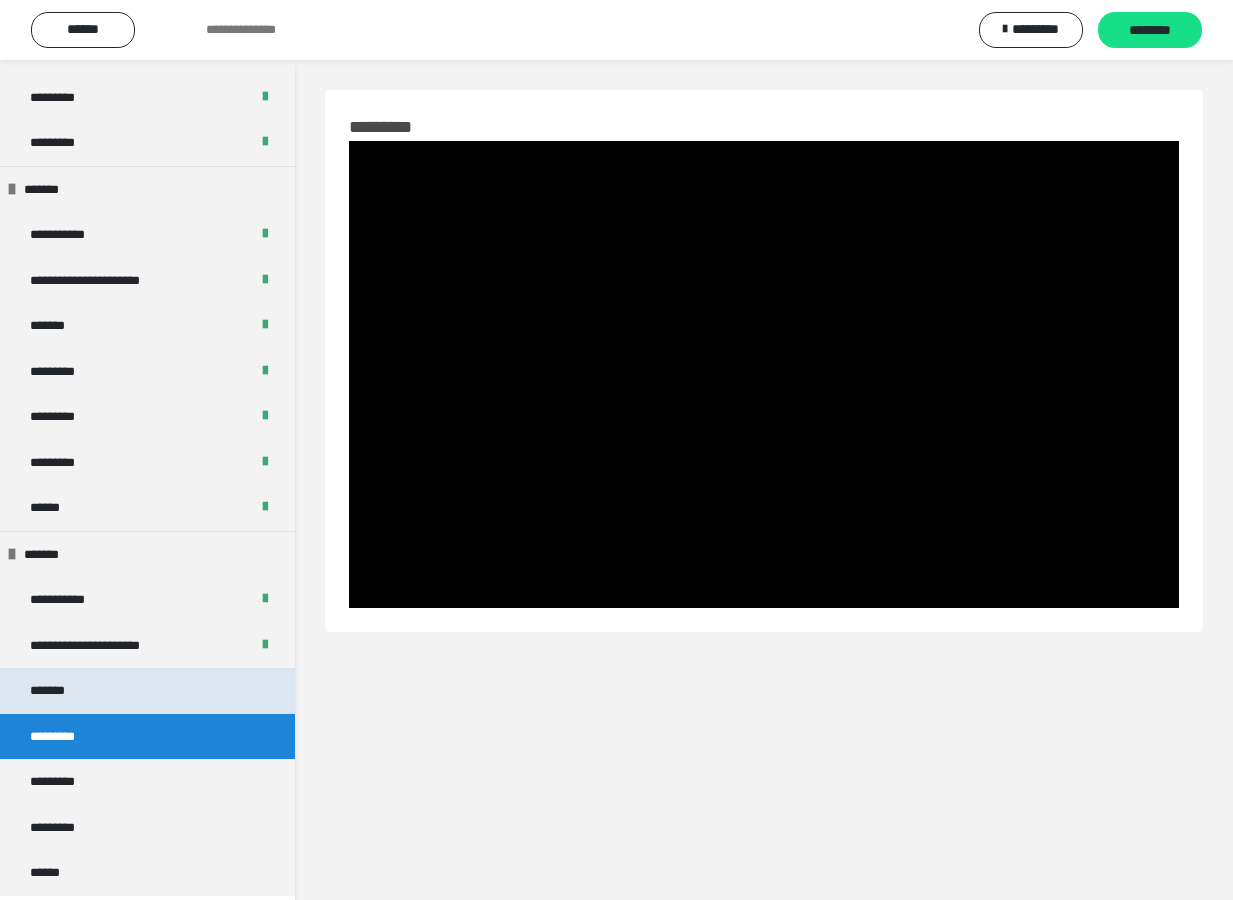 click on "*******" at bounding box center (60, 691) 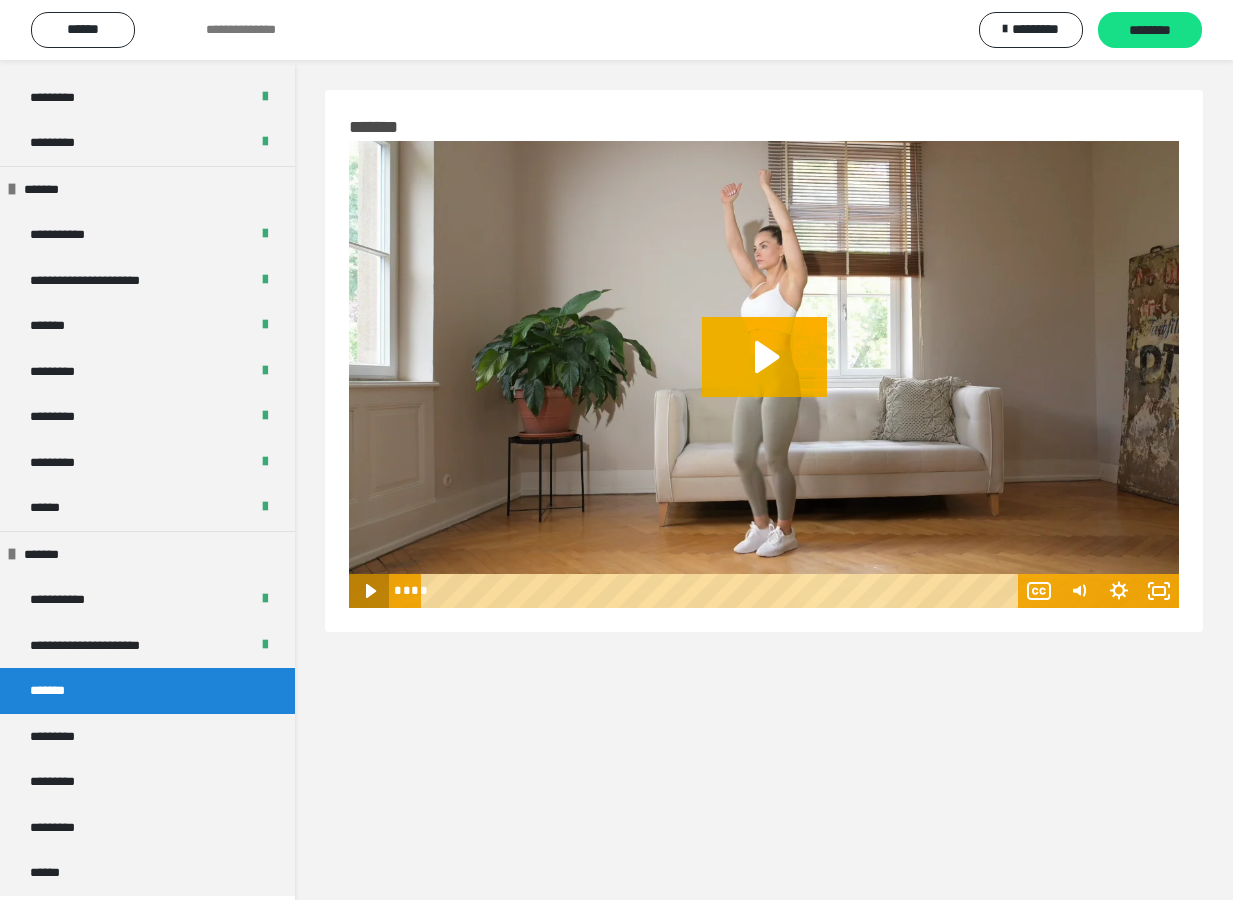 click 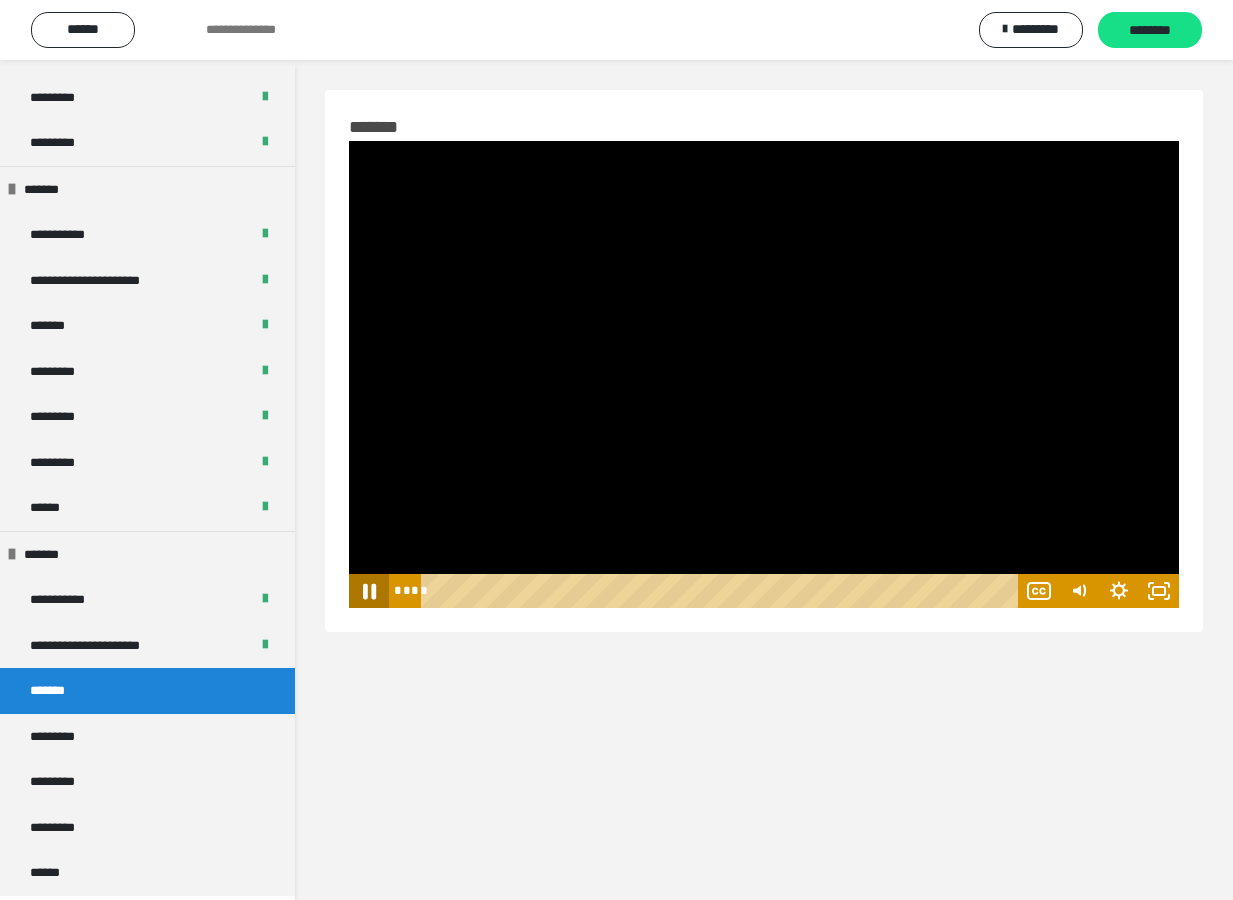 click 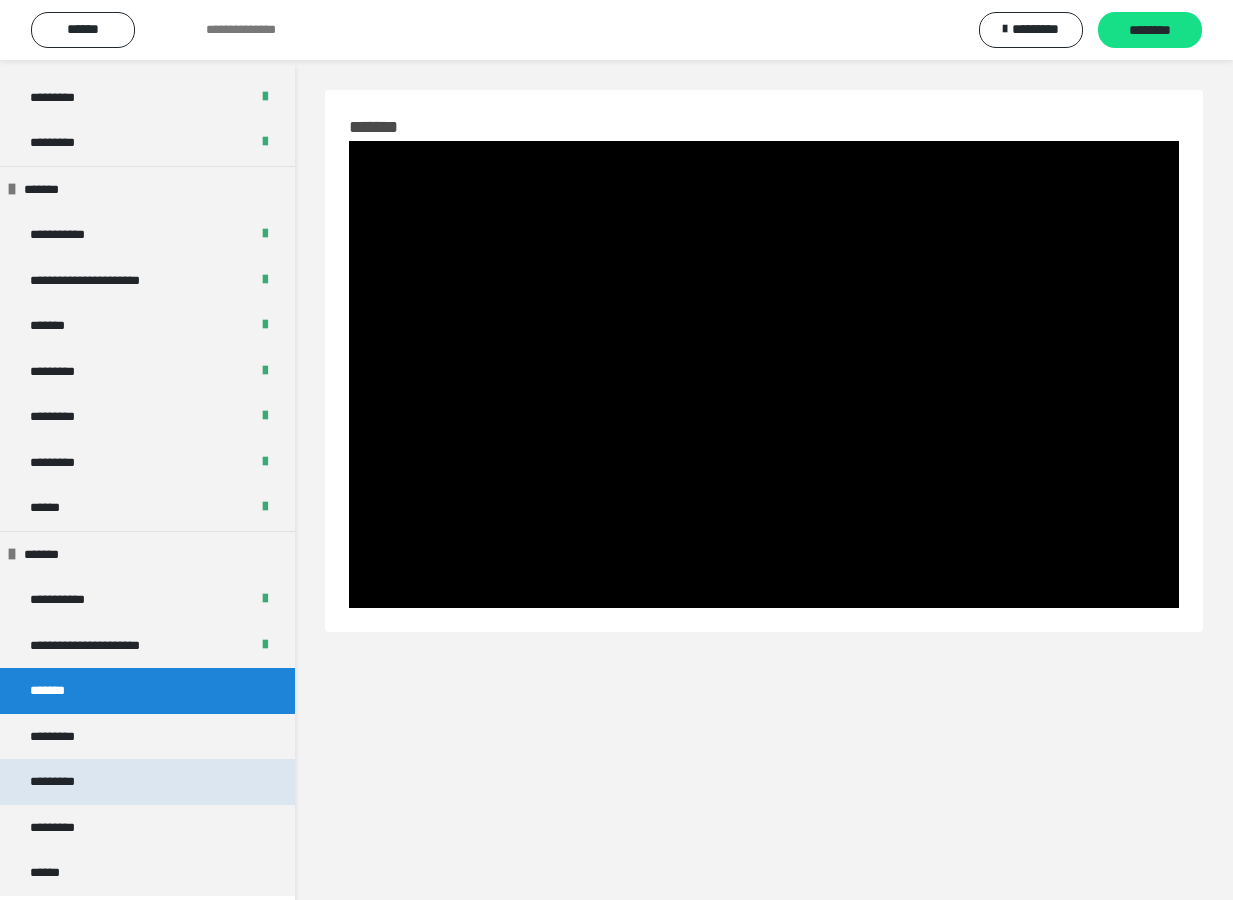 click on "*********" at bounding box center [147, 782] 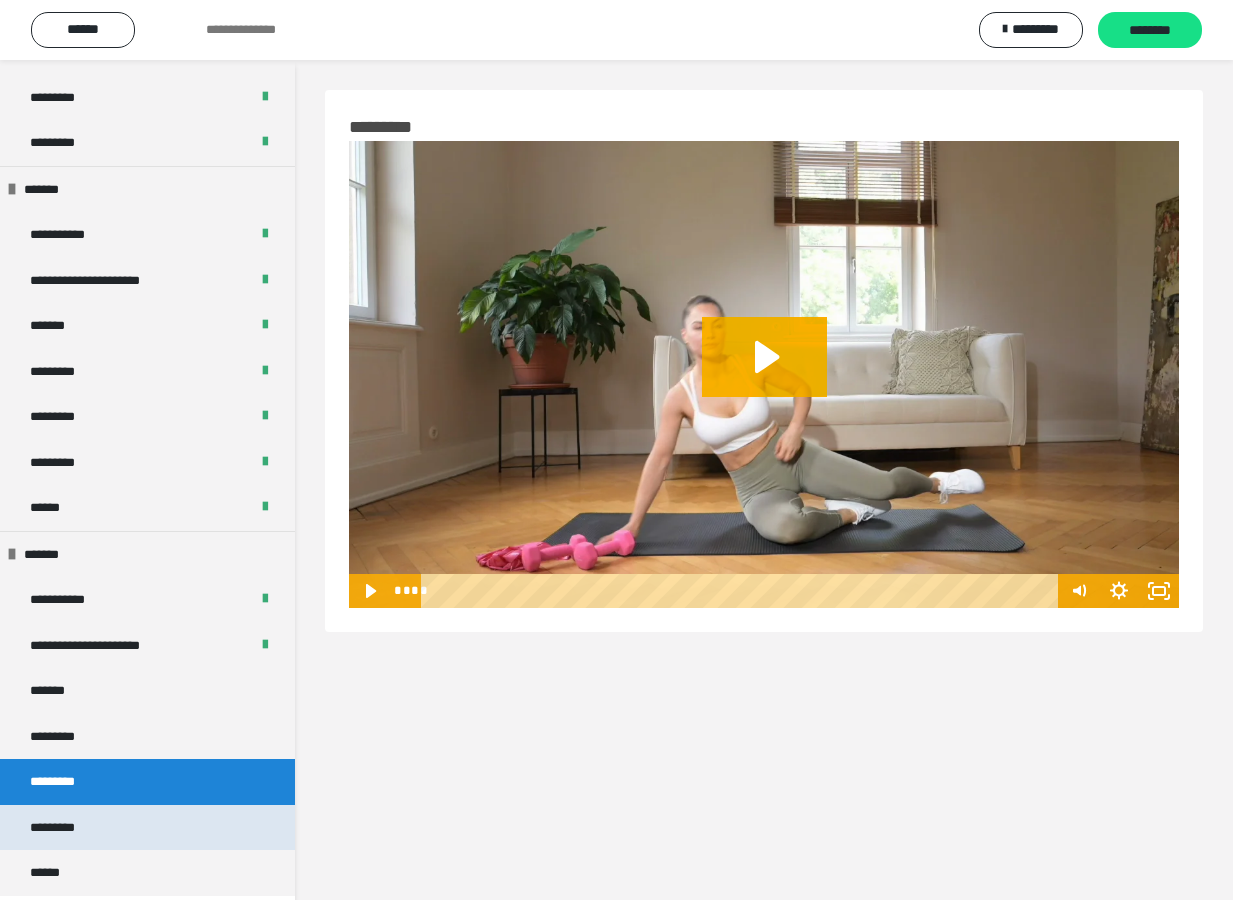 click on "*********" at bounding box center [147, 828] 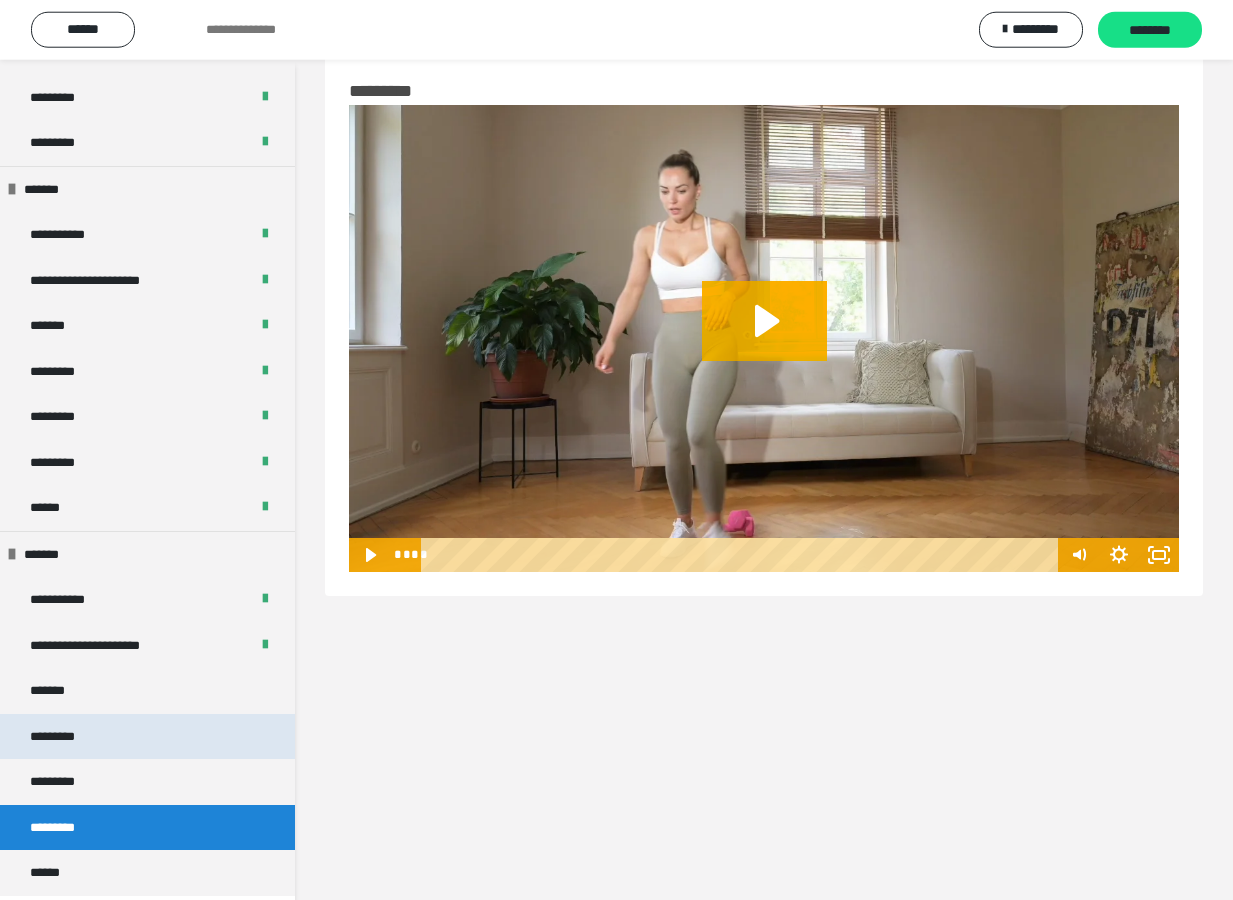 scroll, scrollTop: 60, scrollLeft: 0, axis: vertical 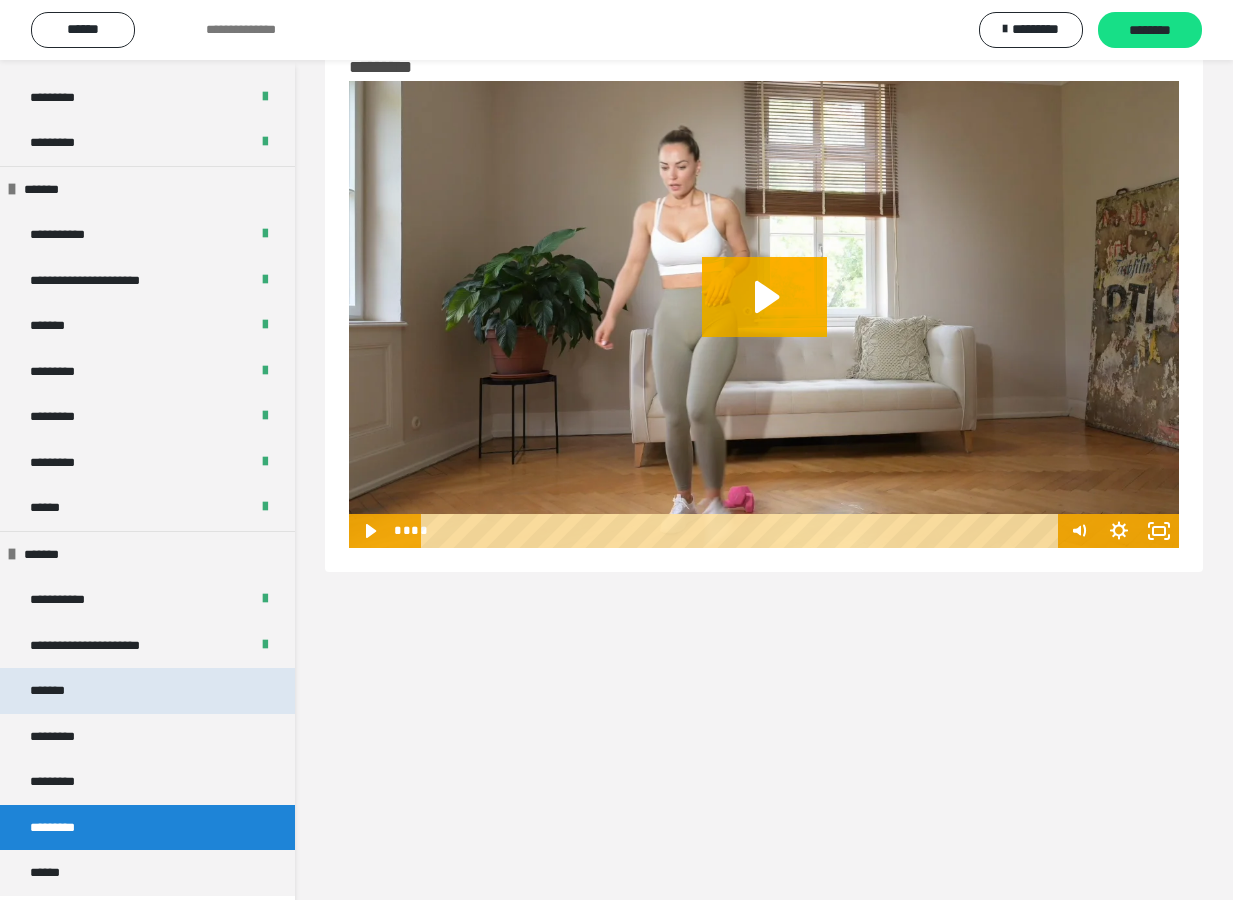 click on "*******" at bounding box center [147, 691] 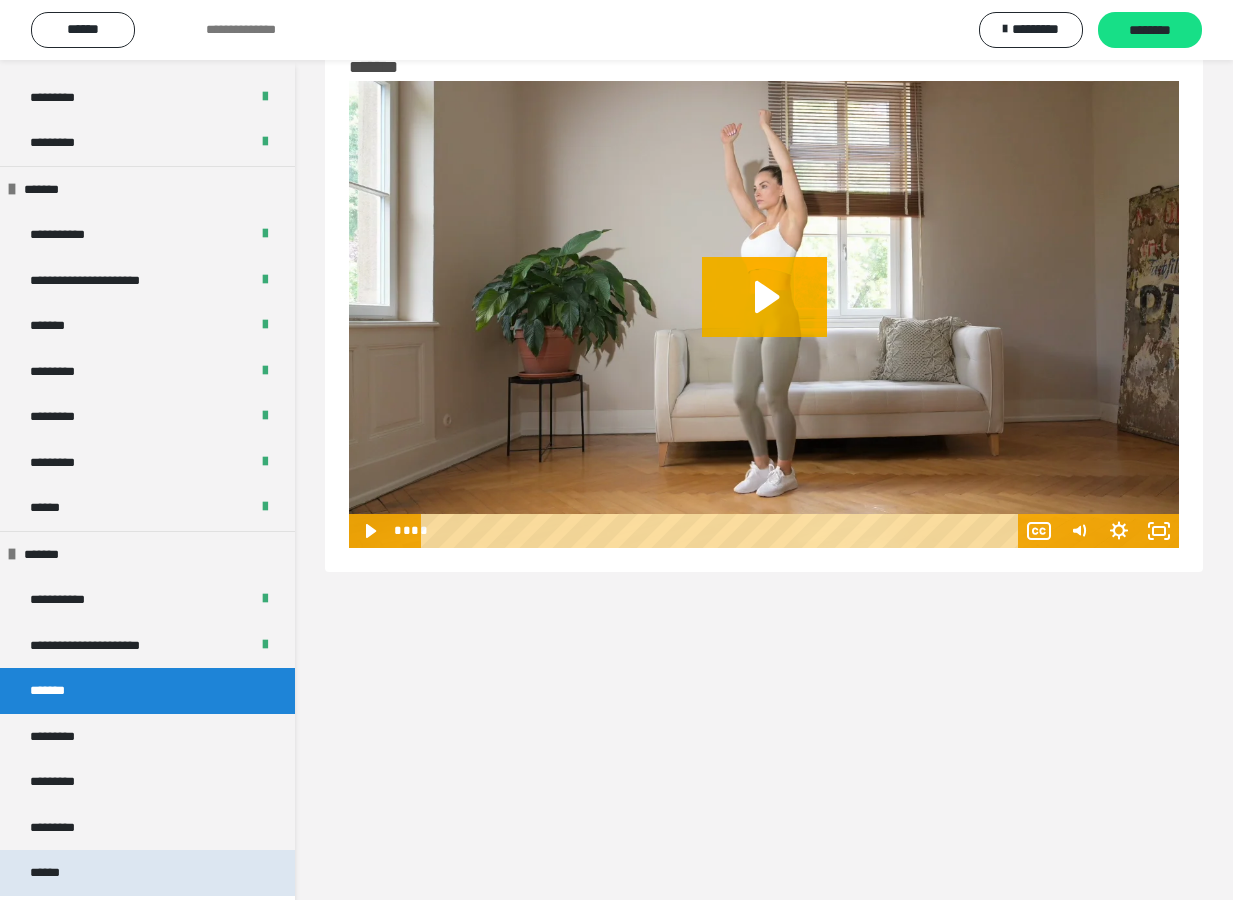 click on "******" at bounding box center [56, 873] 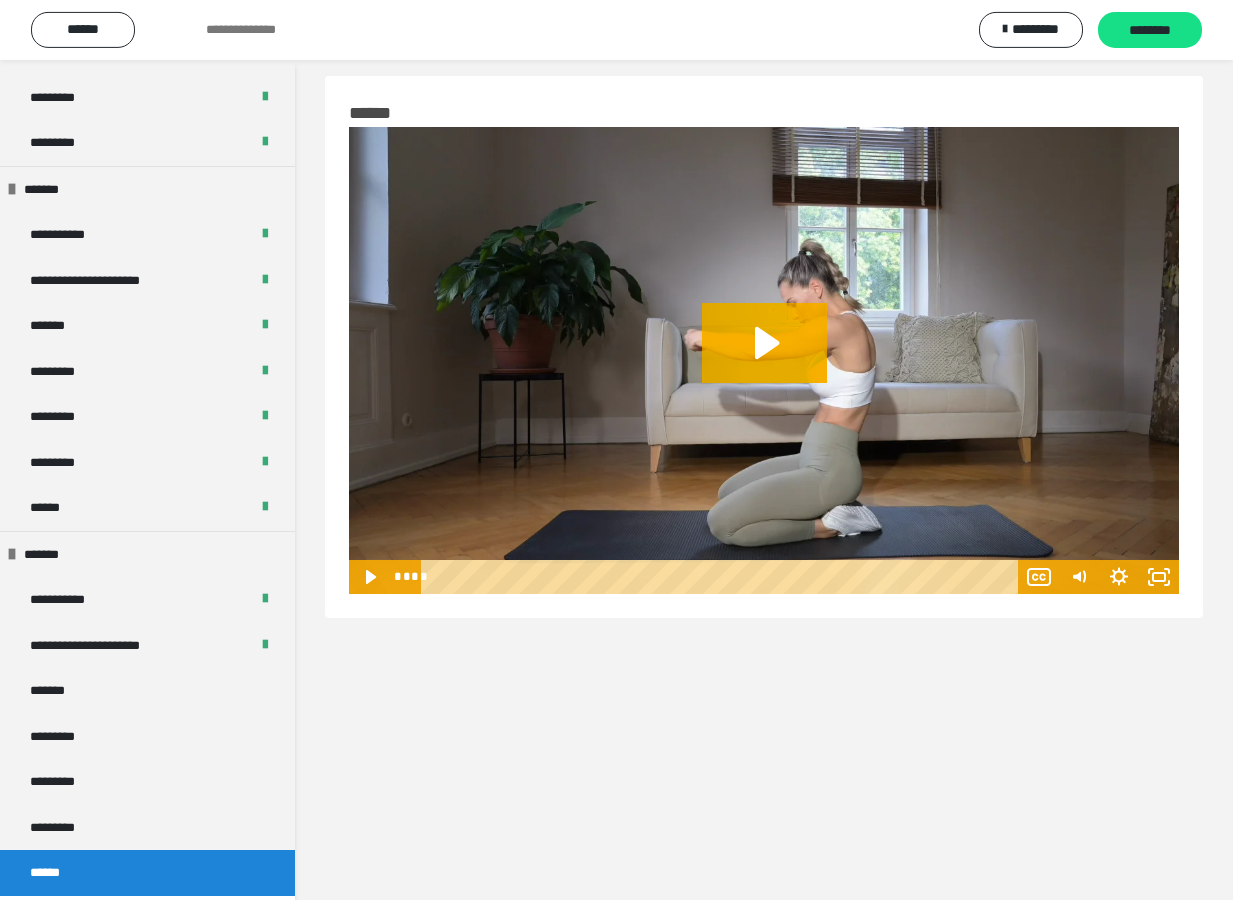 scroll, scrollTop: 0, scrollLeft: 0, axis: both 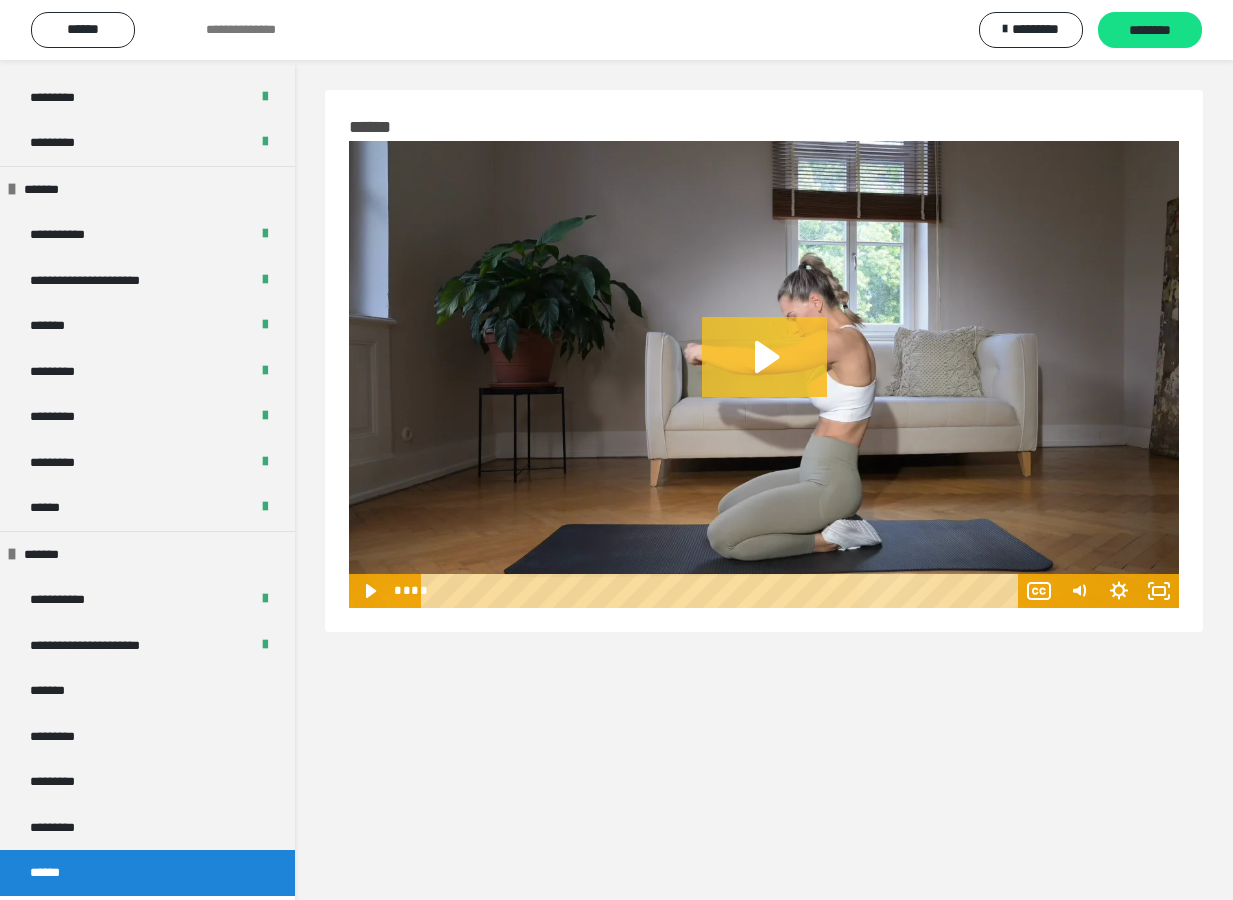 click 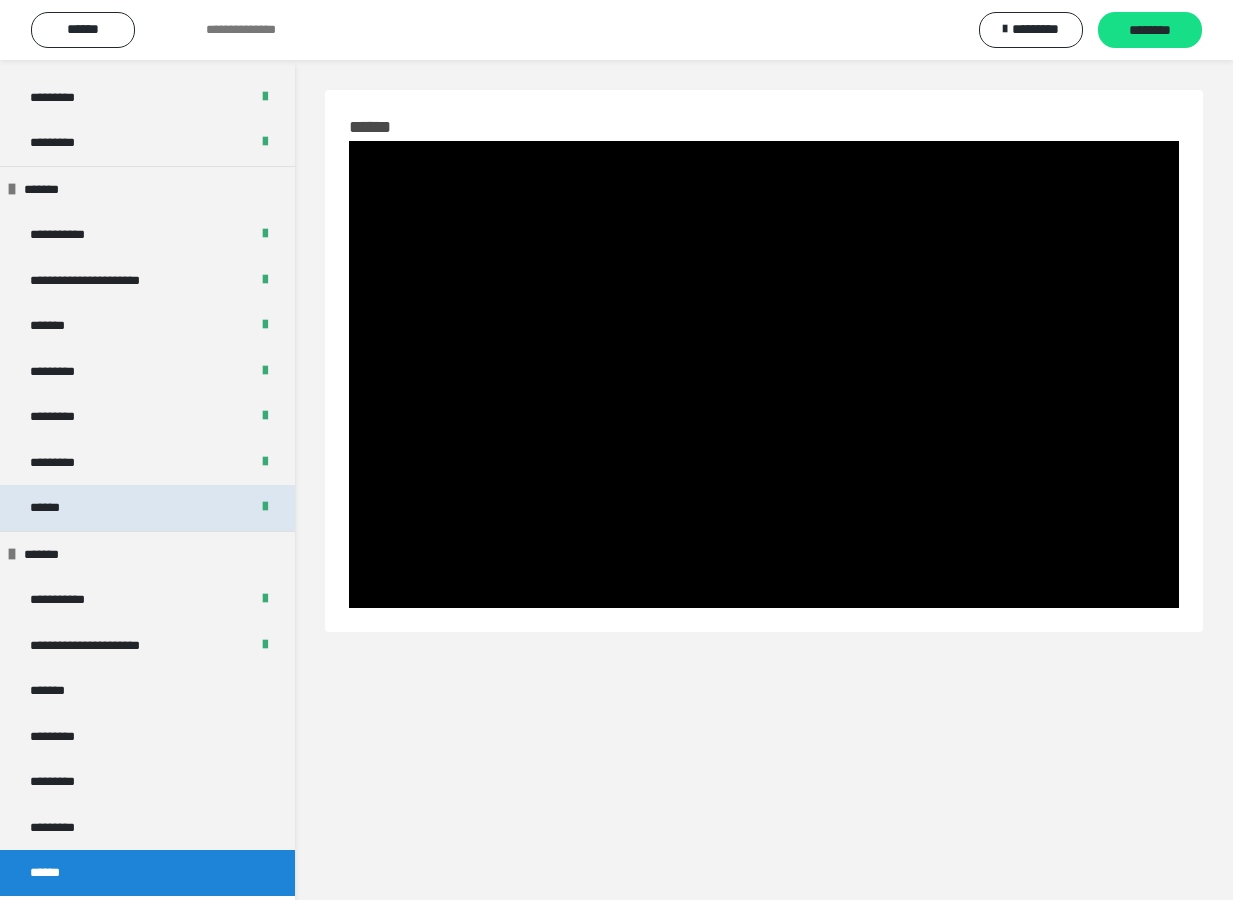 click on "******" at bounding box center [56, 508] 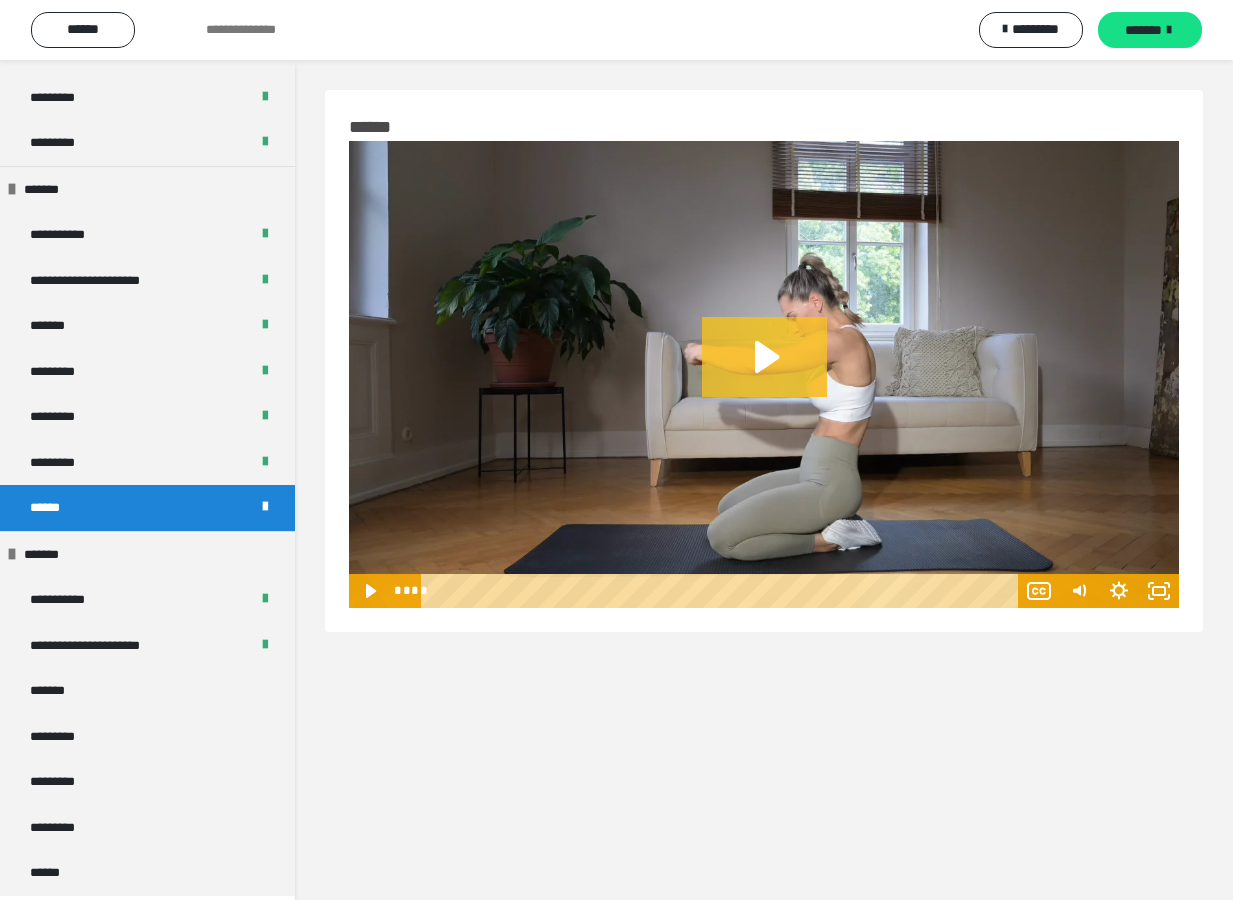 click 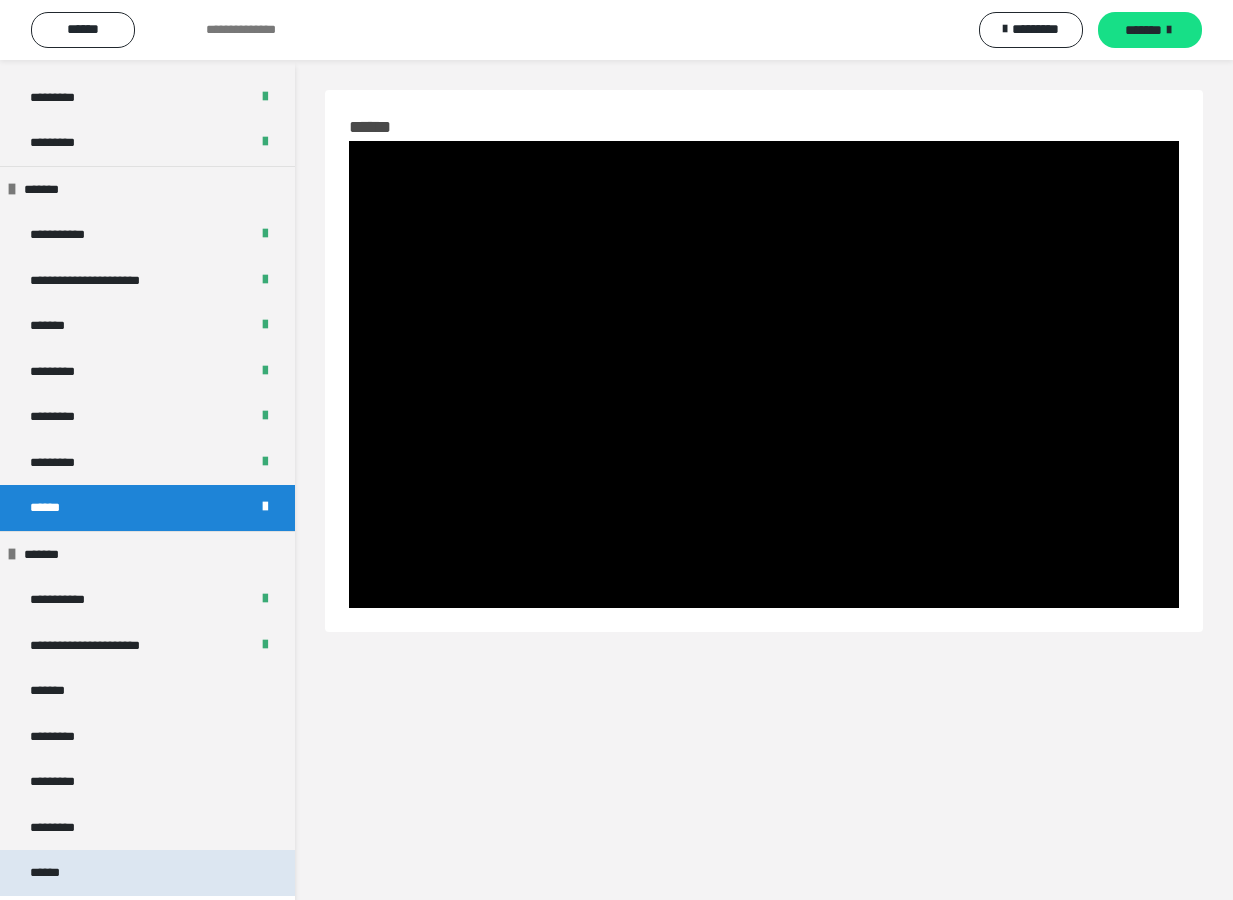 click on "******" at bounding box center (147, 873) 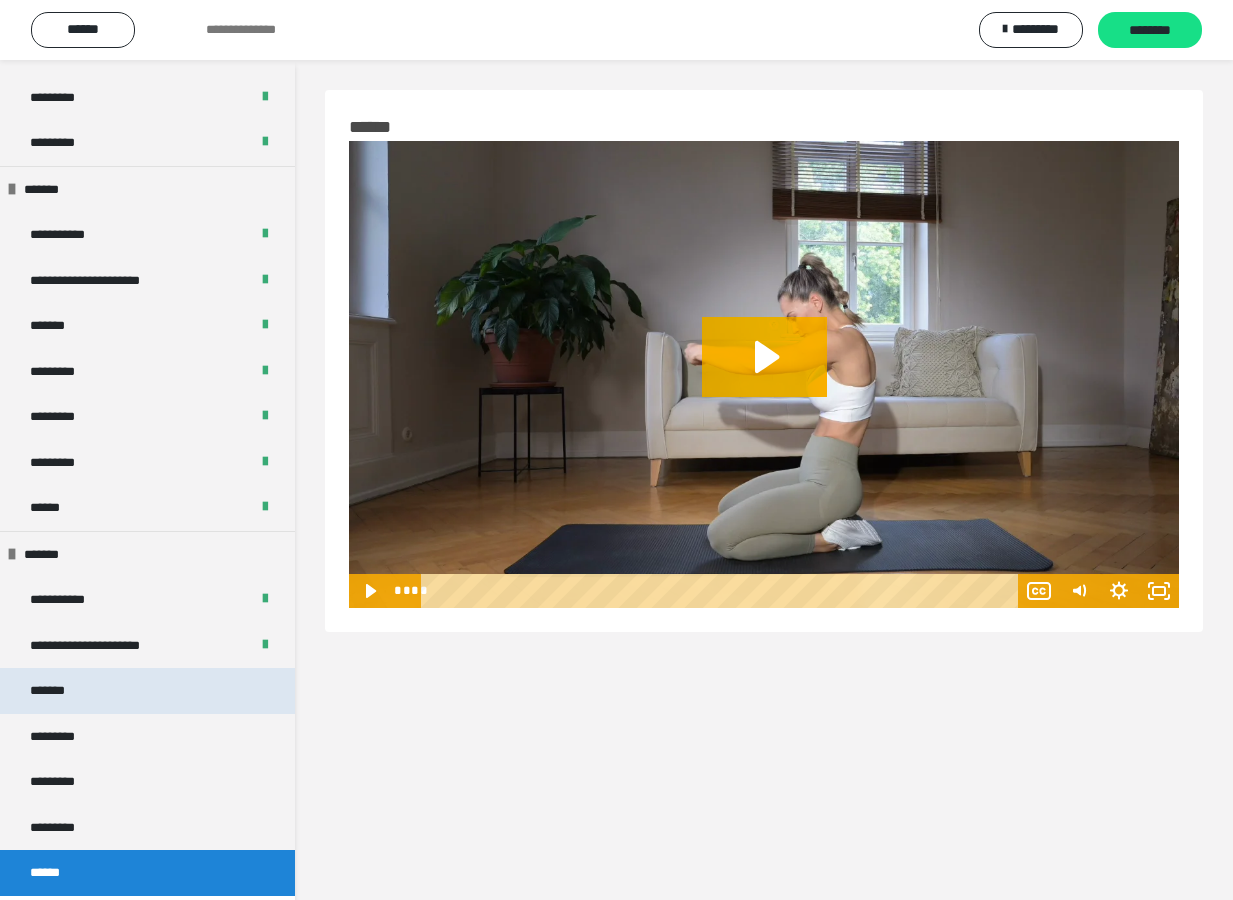 click on "*******" at bounding box center (60, 691) 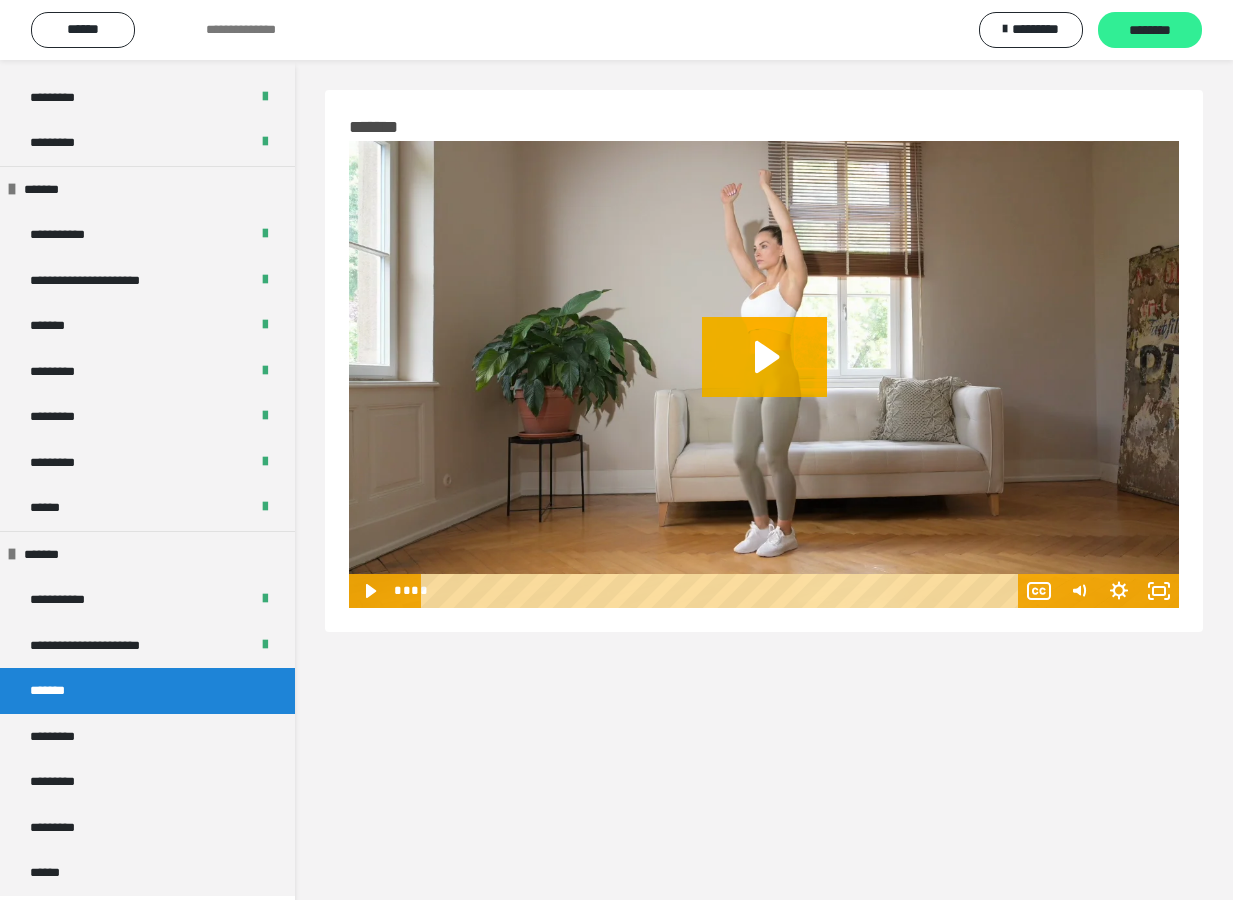click on "********" at bounding box center [1150, 31] 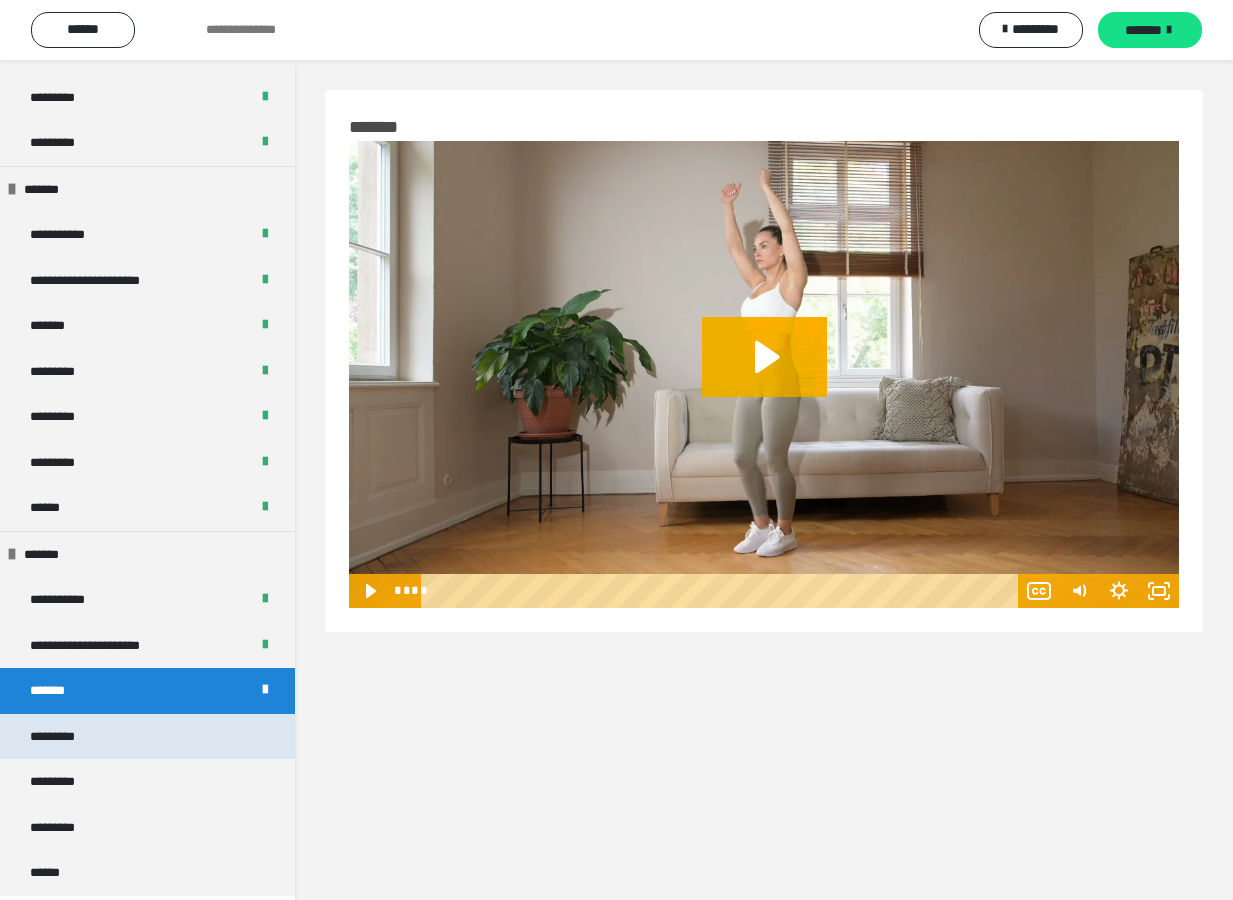 click on "*********" at bounding box center (147, 737) 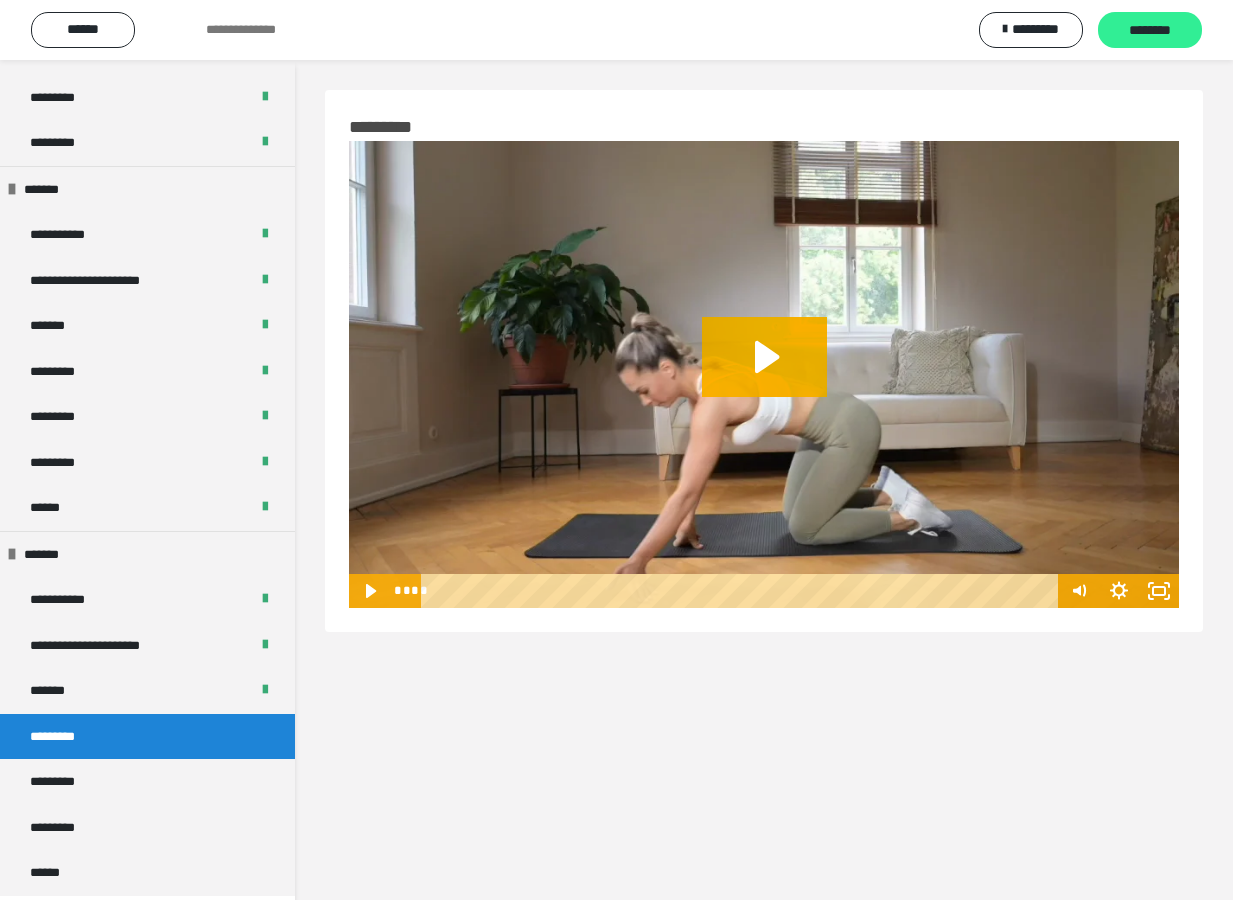 click on "********" at bounding box center (1150, 31) 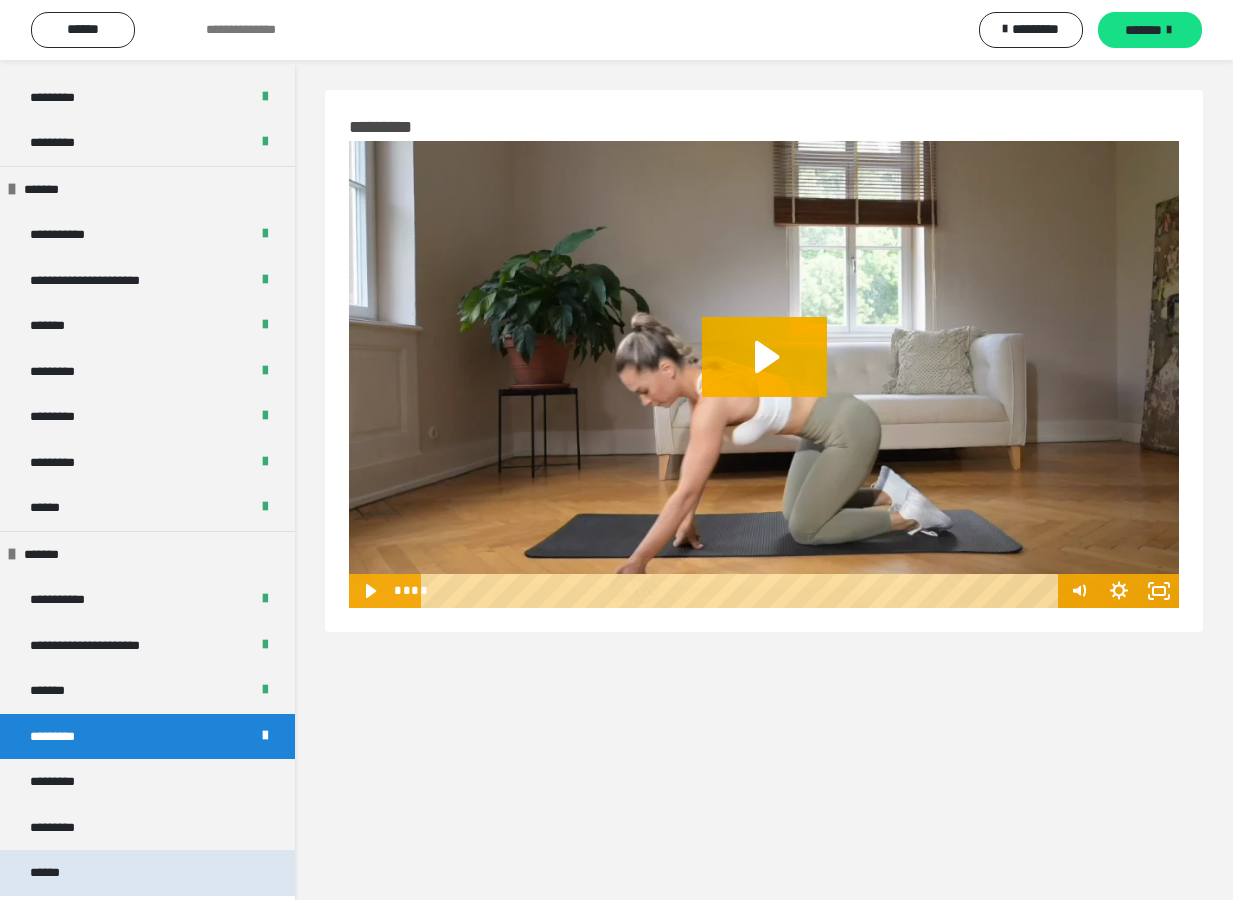 click on "******" at bounding box center [147, 873] 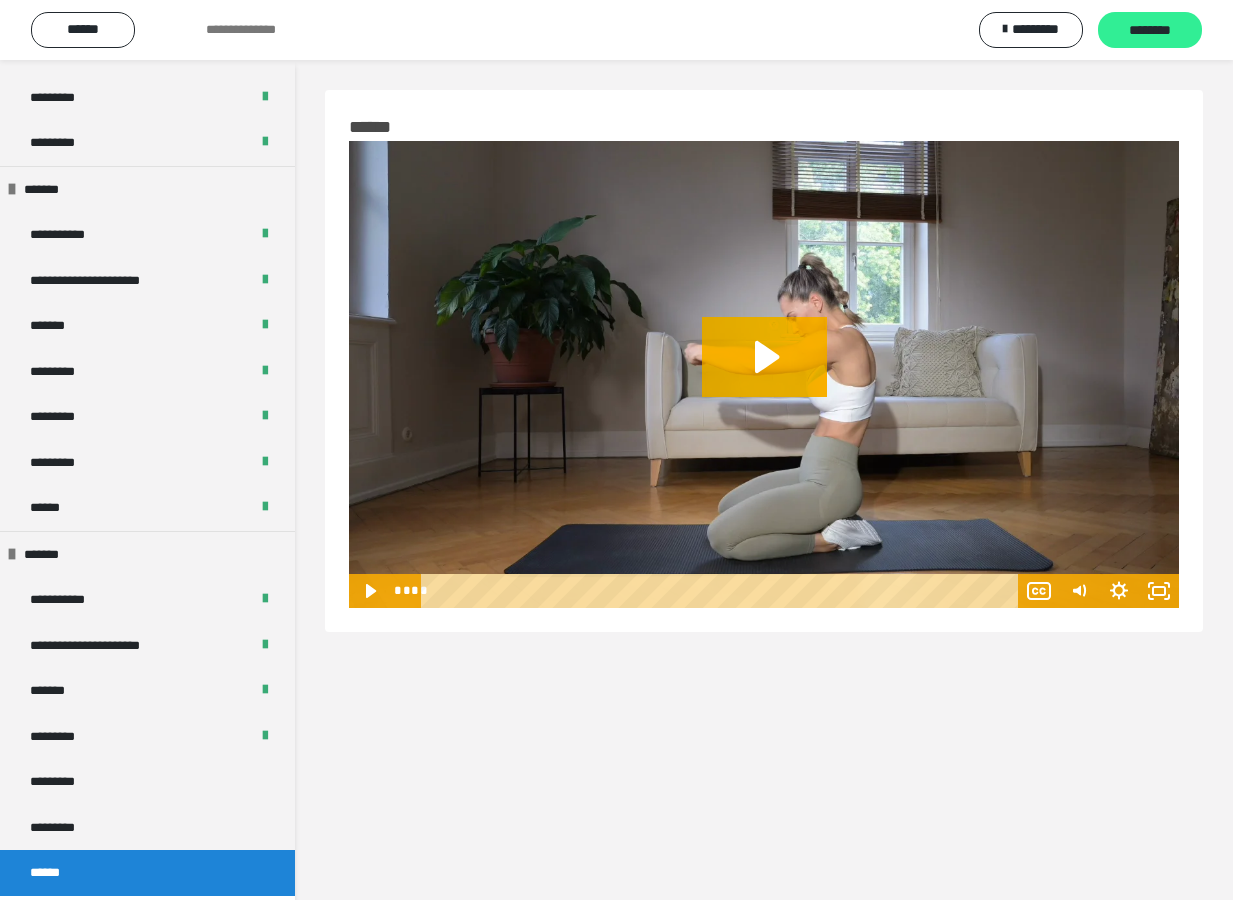 click on "********" at bounding box center [1150, 31] 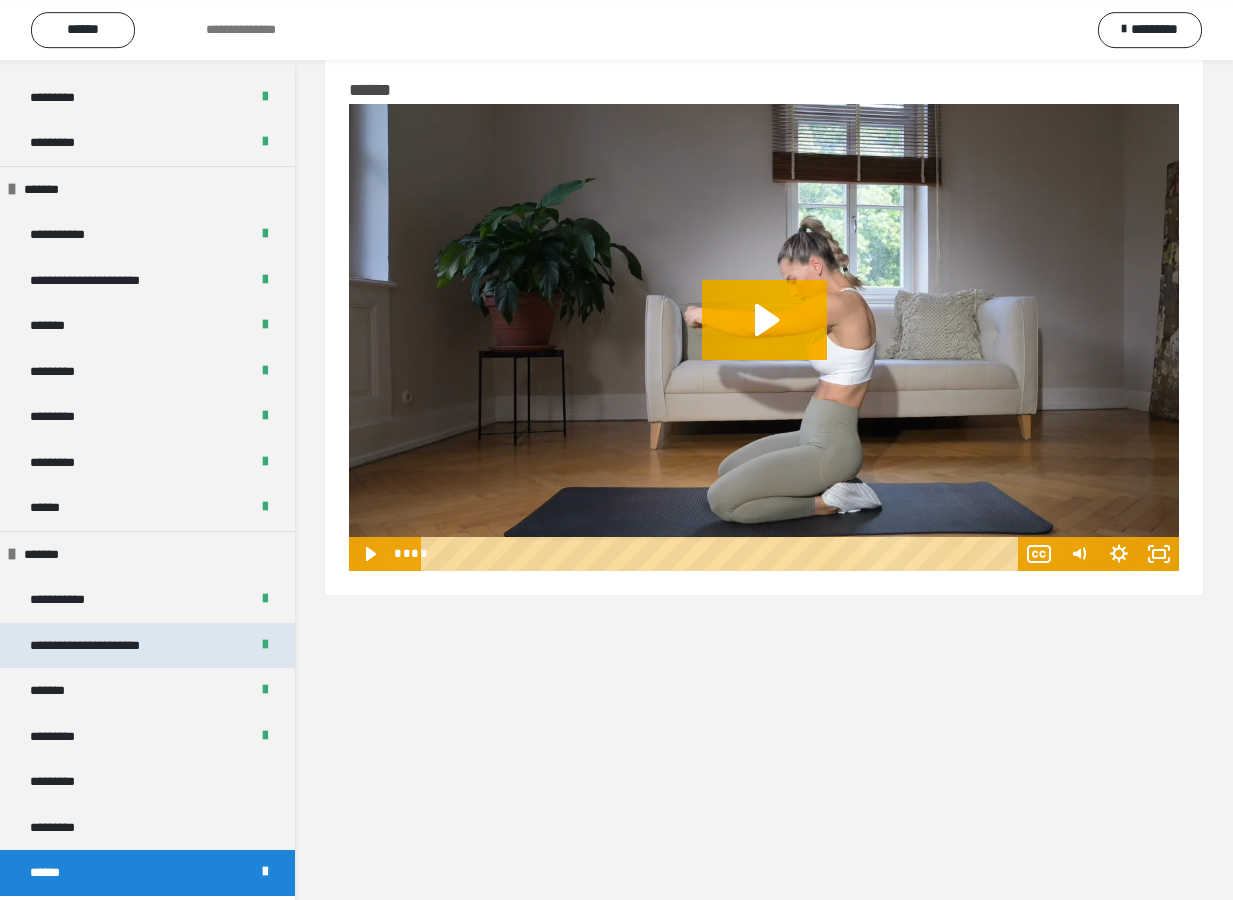 scroll, scrollTop: 60, scrollLeft: 0, axis: vertical 